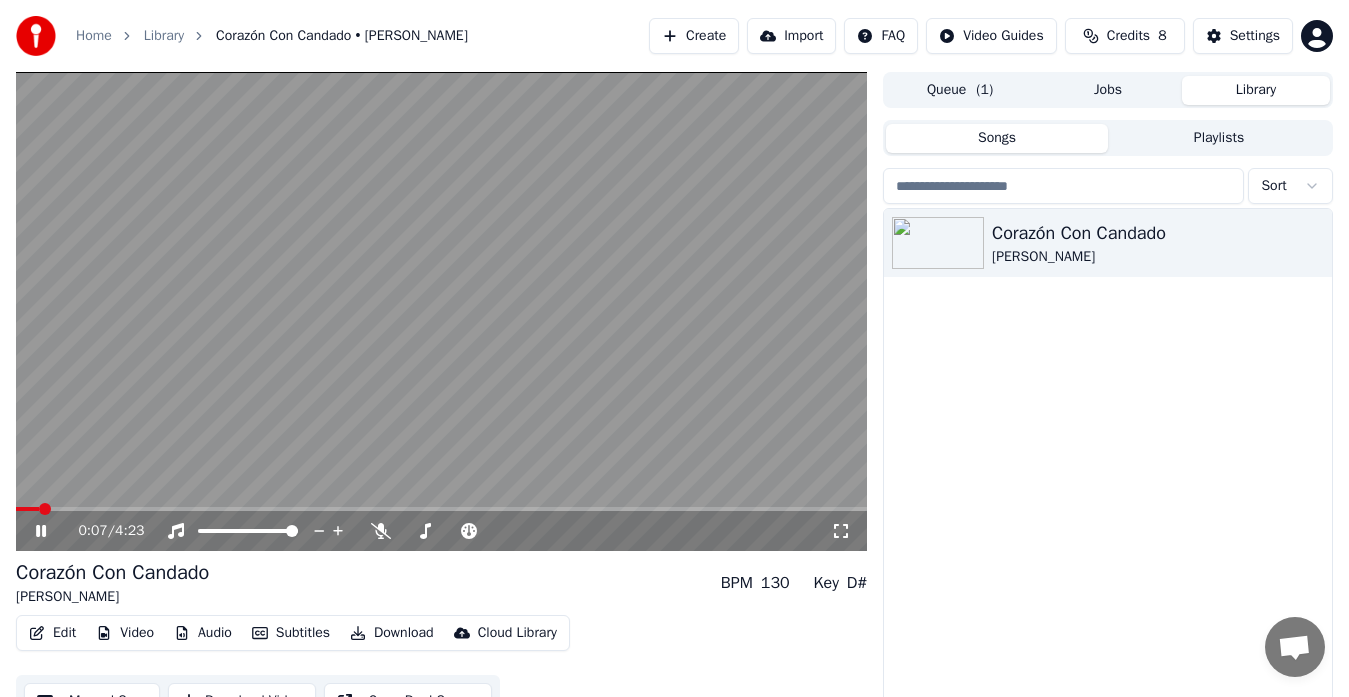 scroll, scrollTop: 0, scrollLeft: 0, axis: both 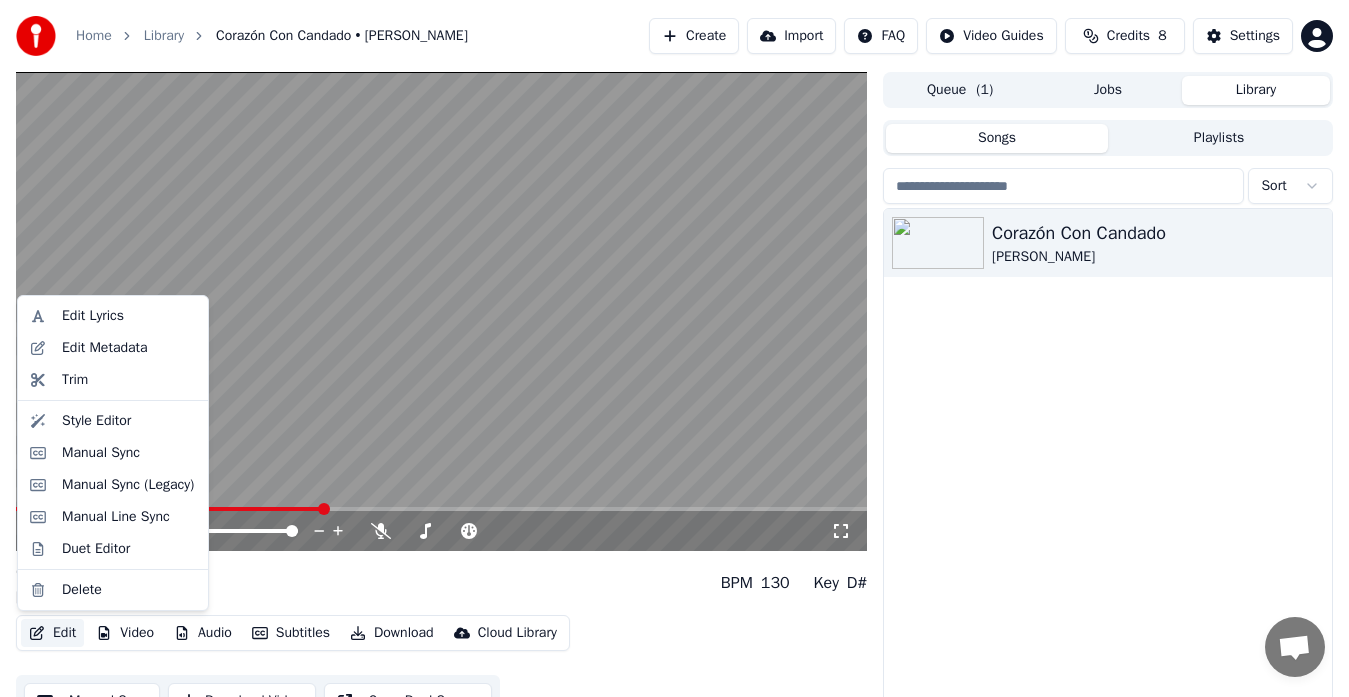 click on "Edit" at bounding box center (52, 633) 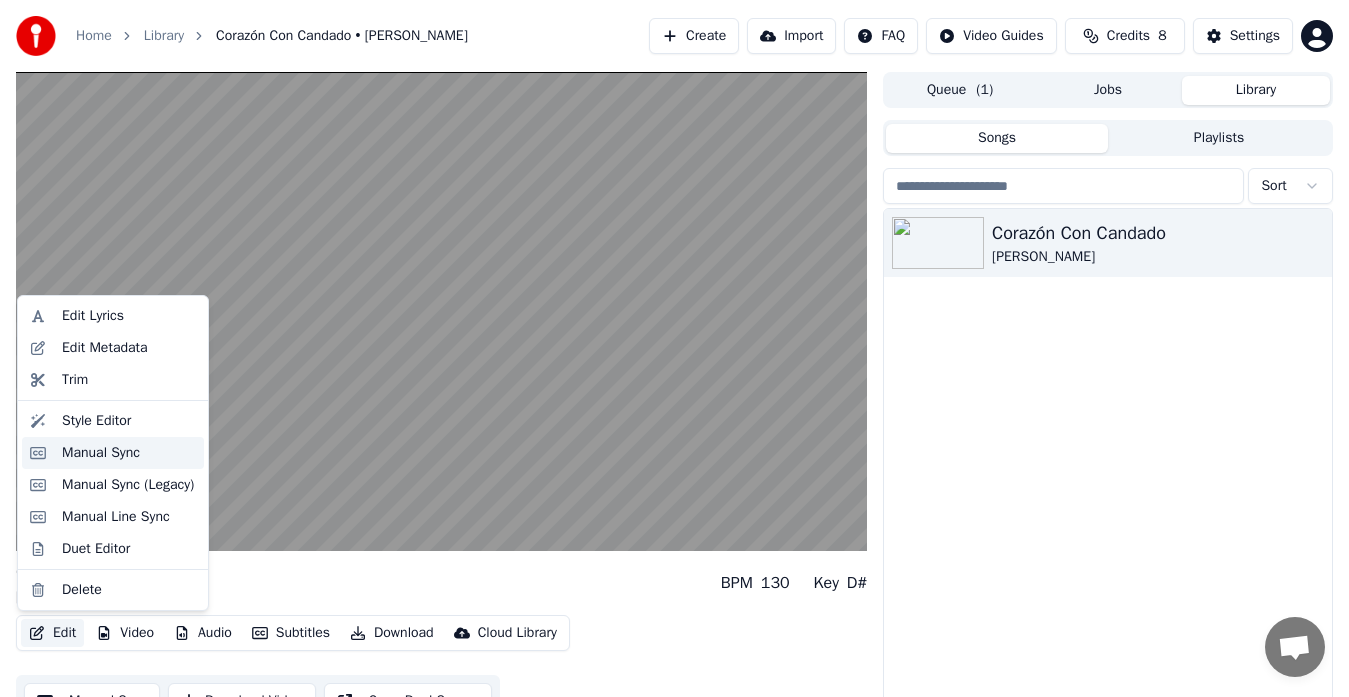 click on "Manual Sync" at bounding box center [129, 453] 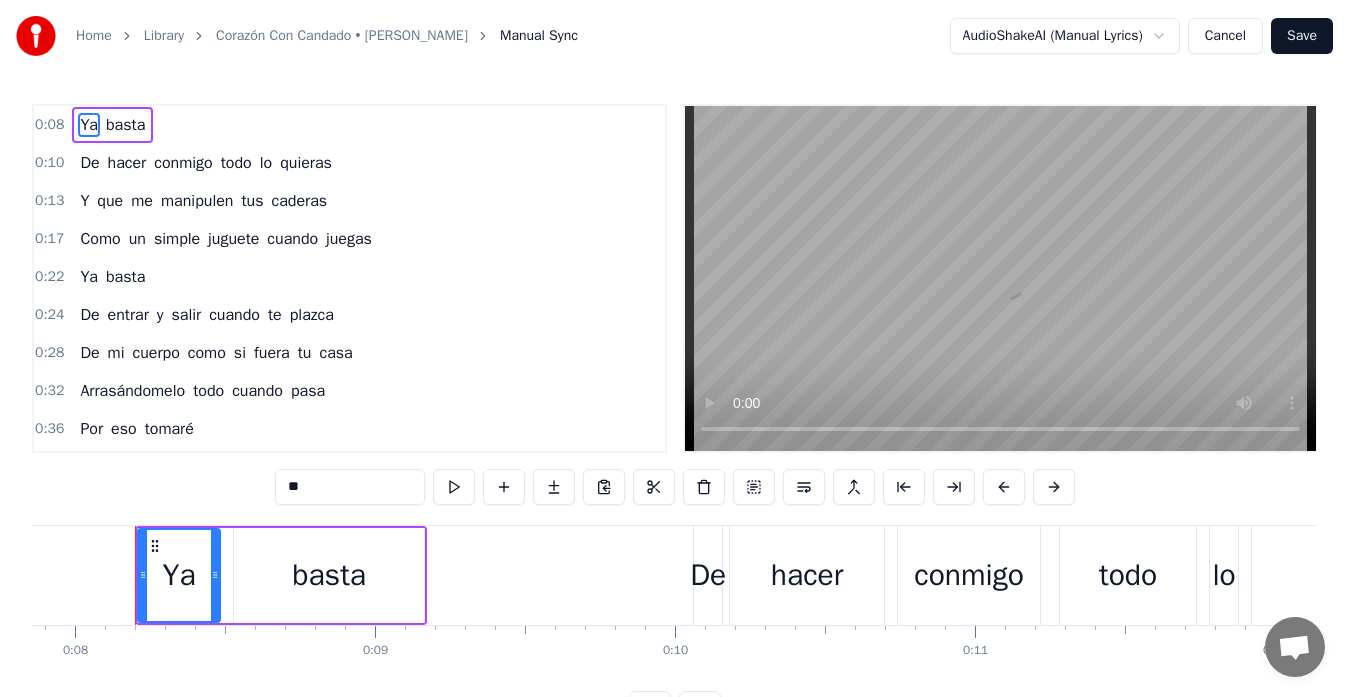 scroll, scrollTop: 0, scrollLeft: 2360, axis: horizontal 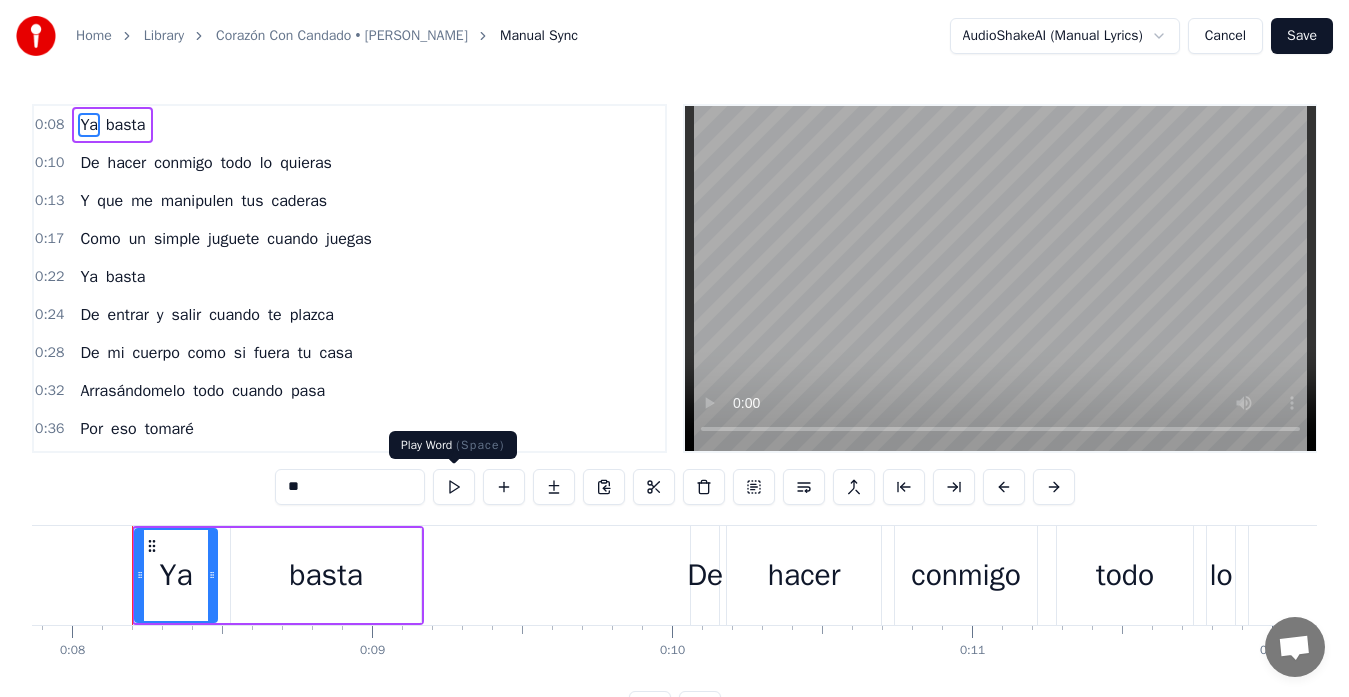 click at bounding box center (454, 487) 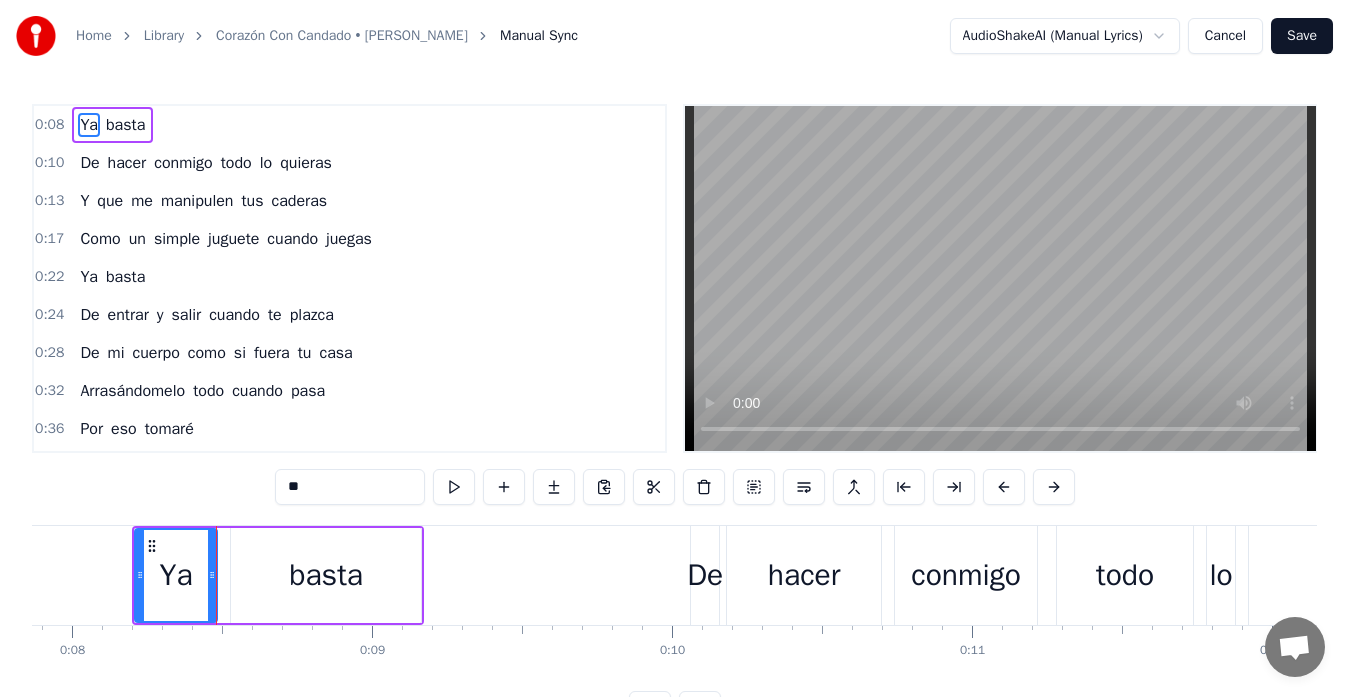 click on "Cancel" at bounding box center (1225, 36) 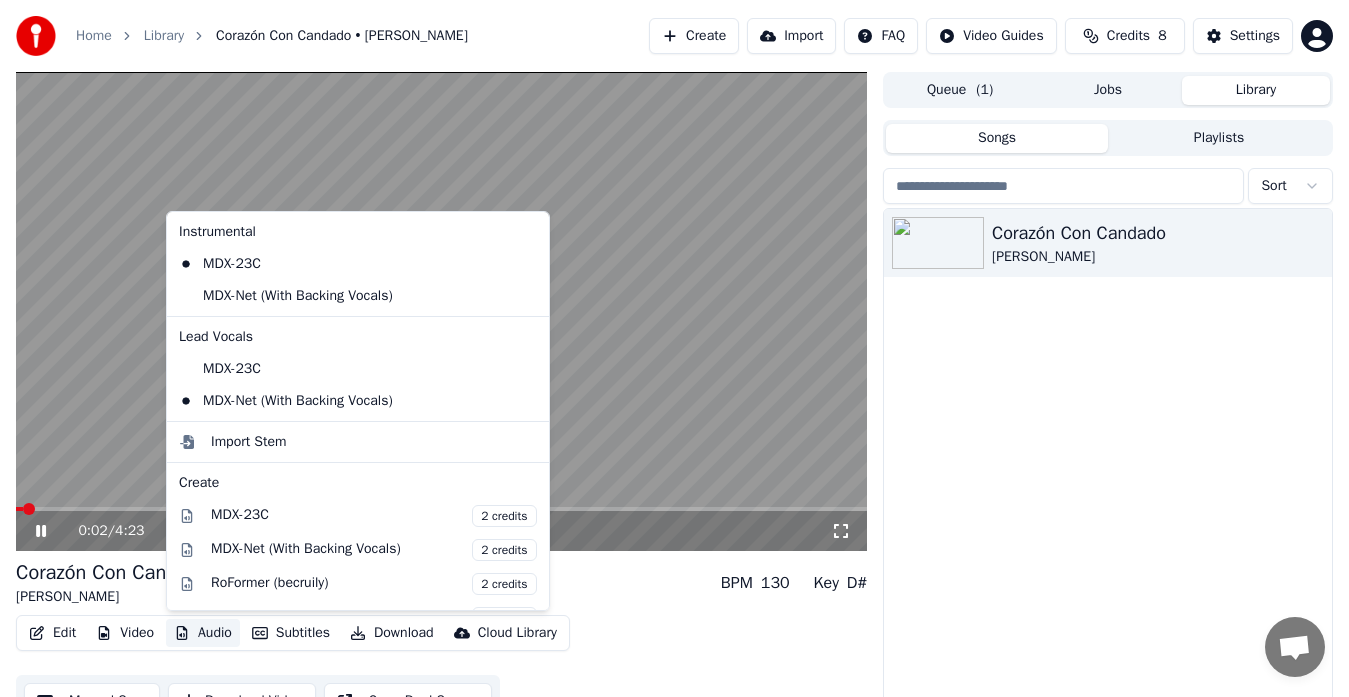 click on "Audio" at bounding box center [203, 633] 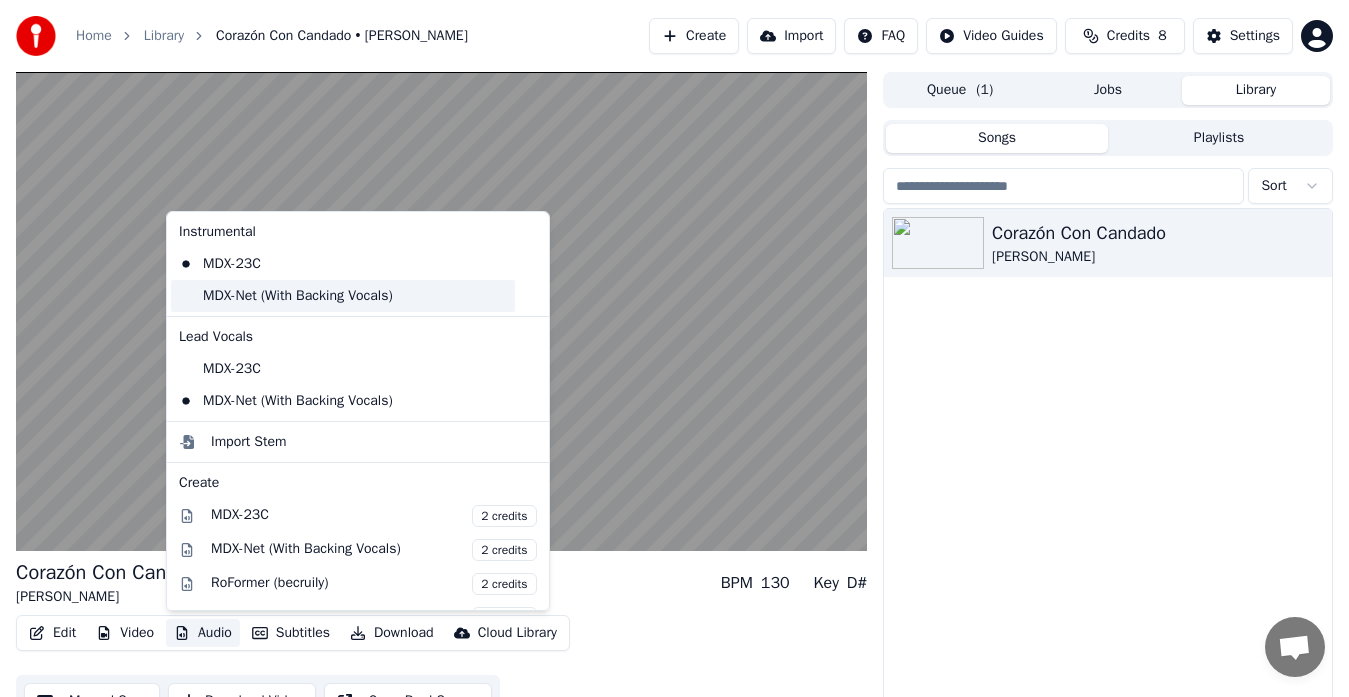 click on "MDX-Net (With Backing Vocals)" at bounding box center (343, 296) 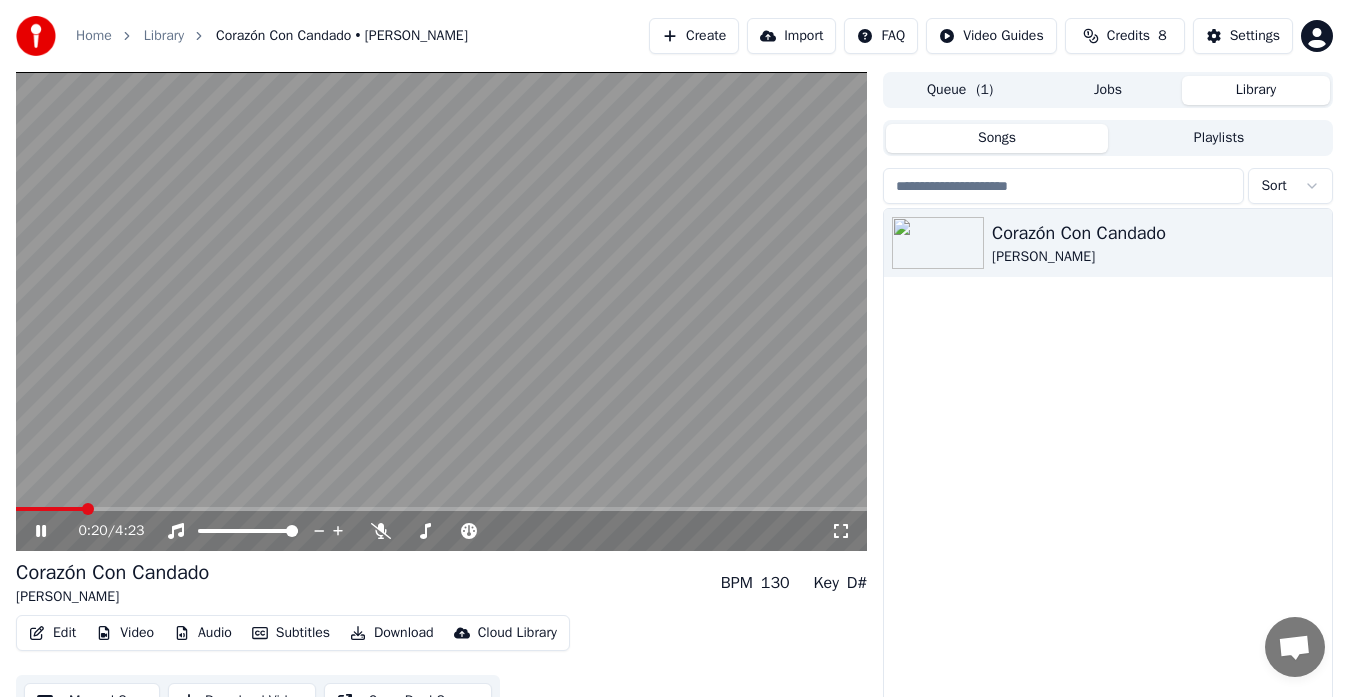 click at bounding box center [441, 509] 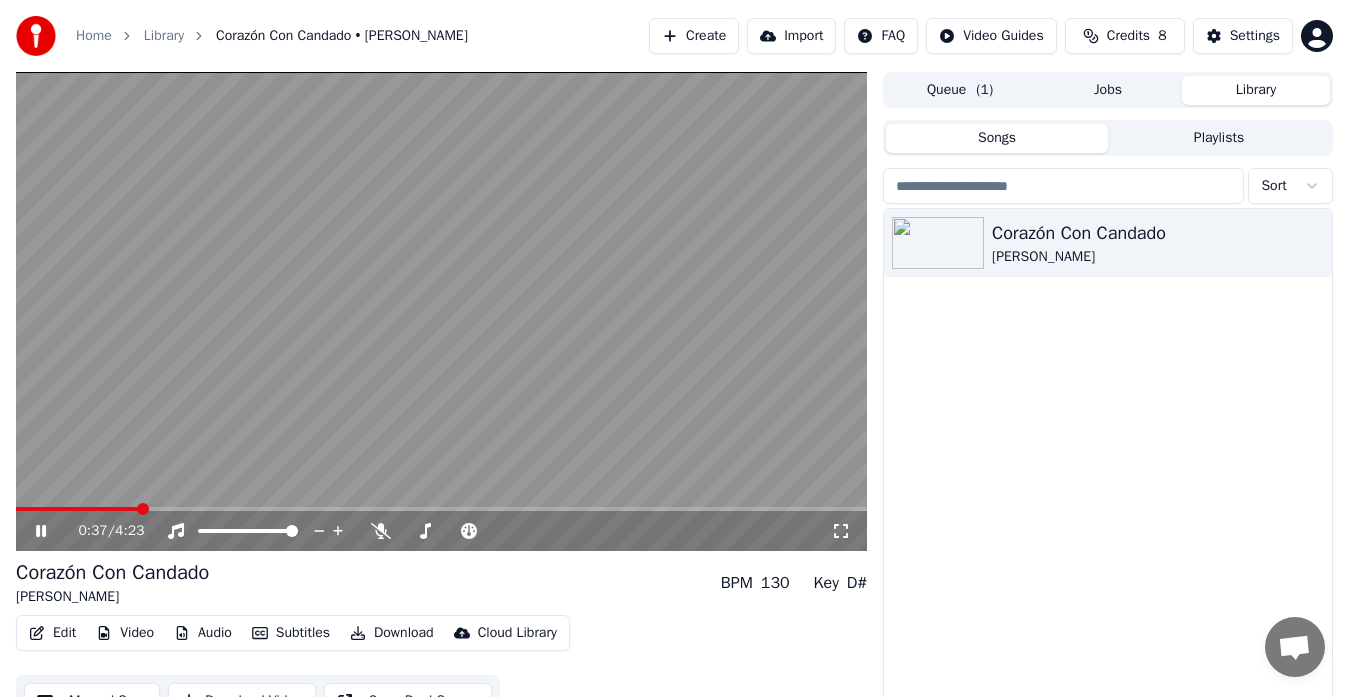 click at bounding box center (441, 509) 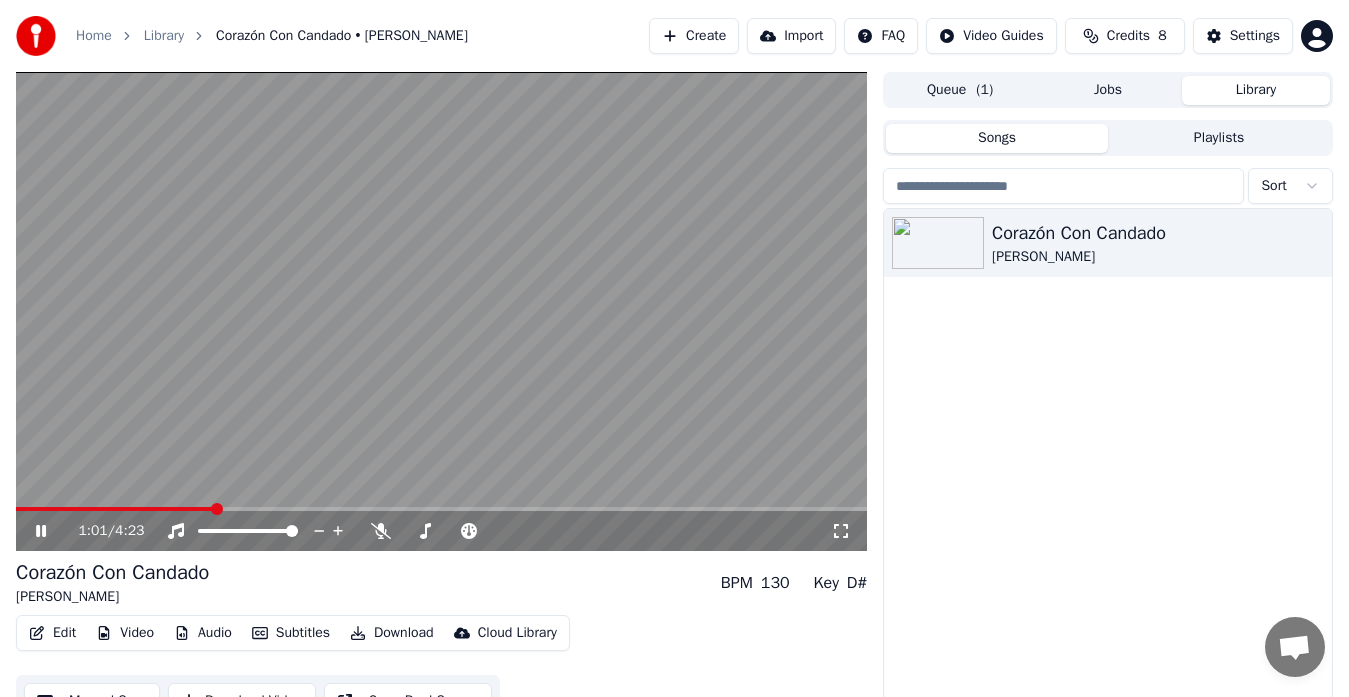 click on "Audio" at bounding box center (203, 633) 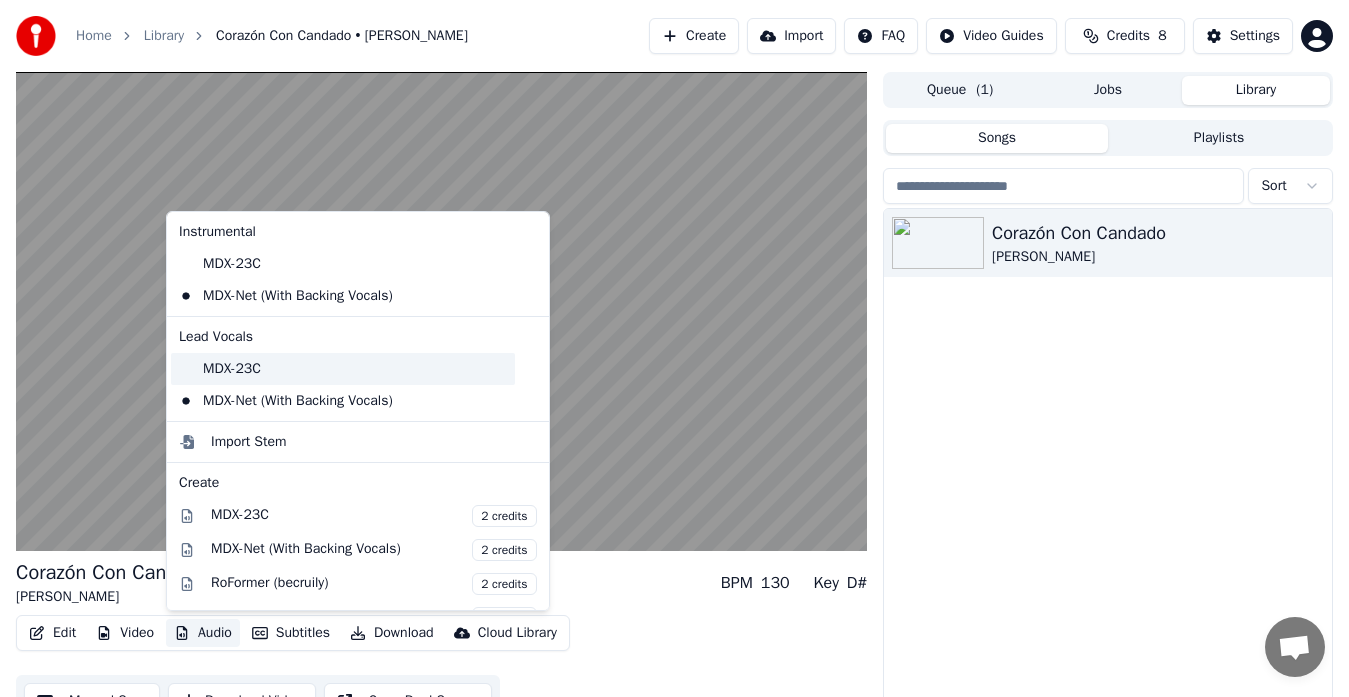 click on "MDX-23C" at bounding box center (343, 369) 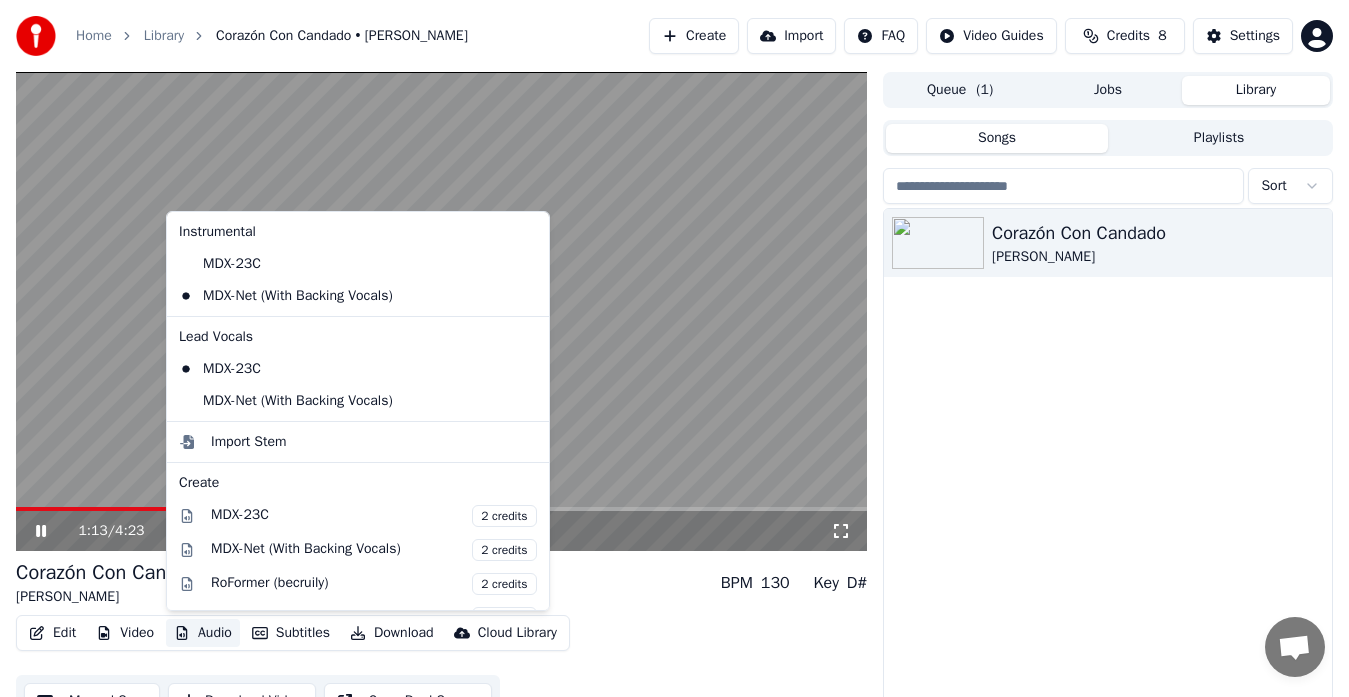 click on "Audio" at bounding box center (203, 633) 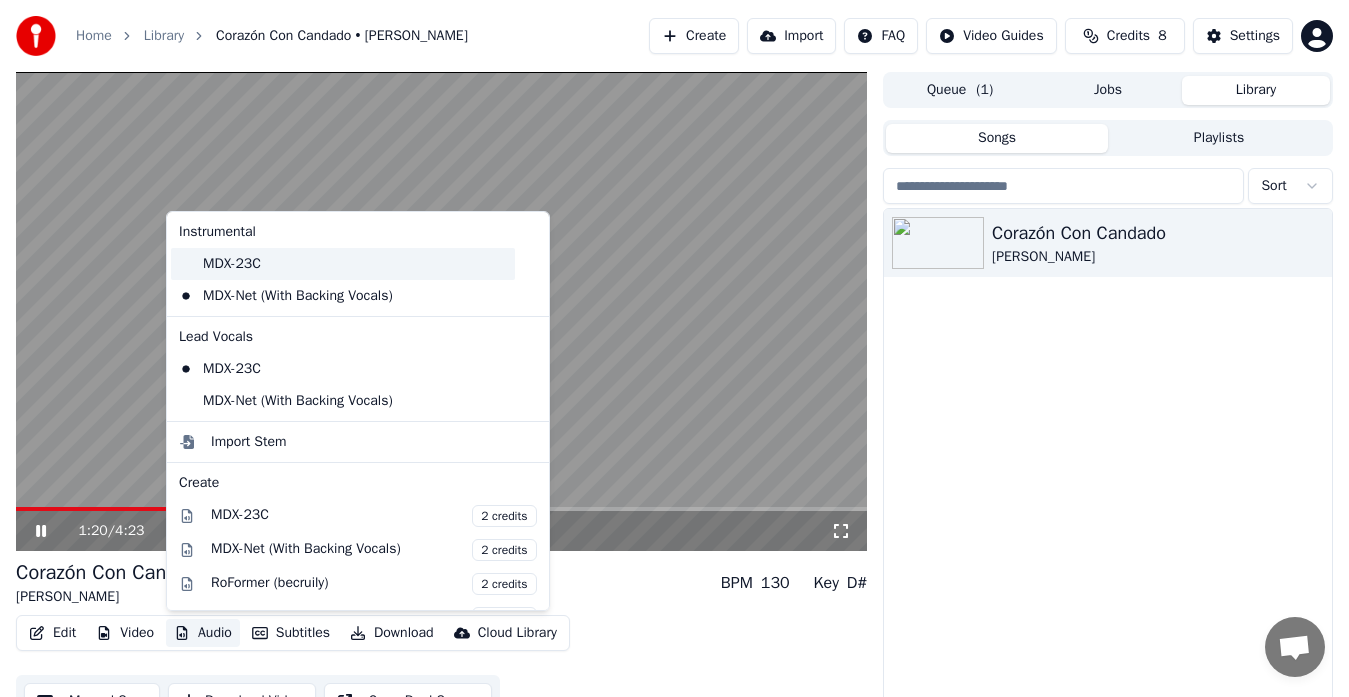 click on "MDX-23C" at bounding box center [343, 264] 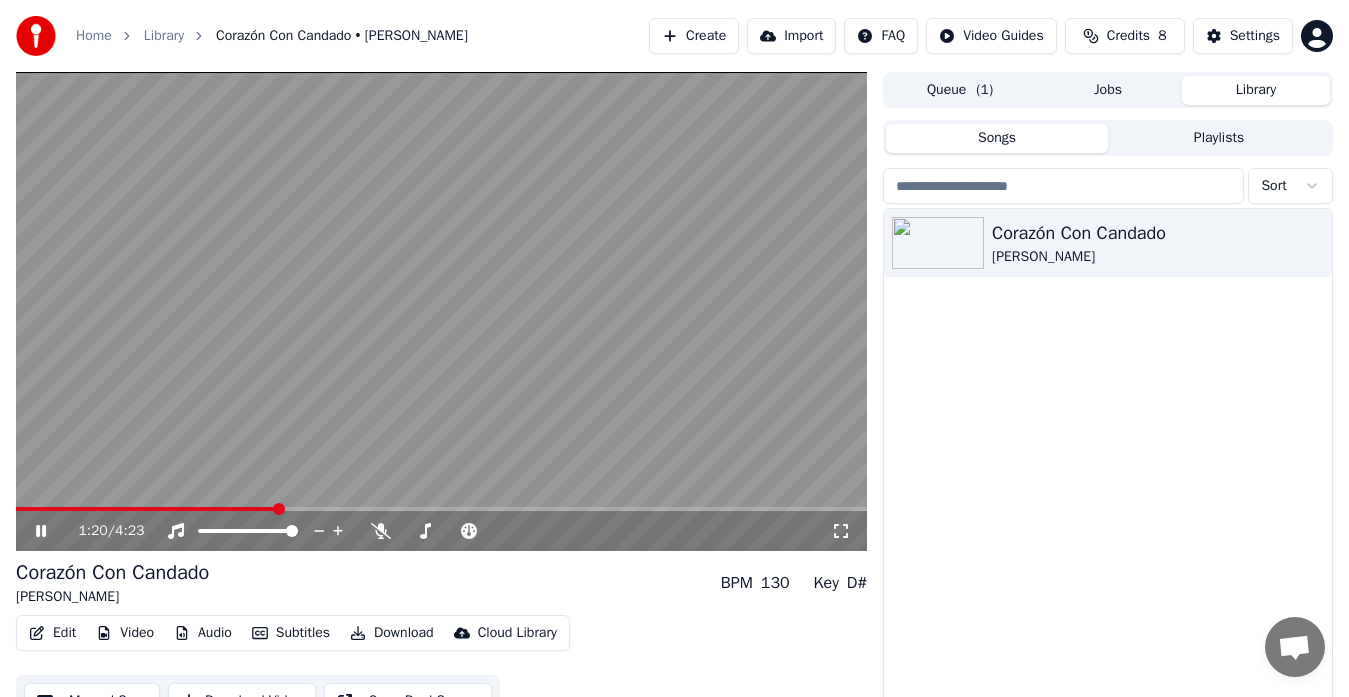 click 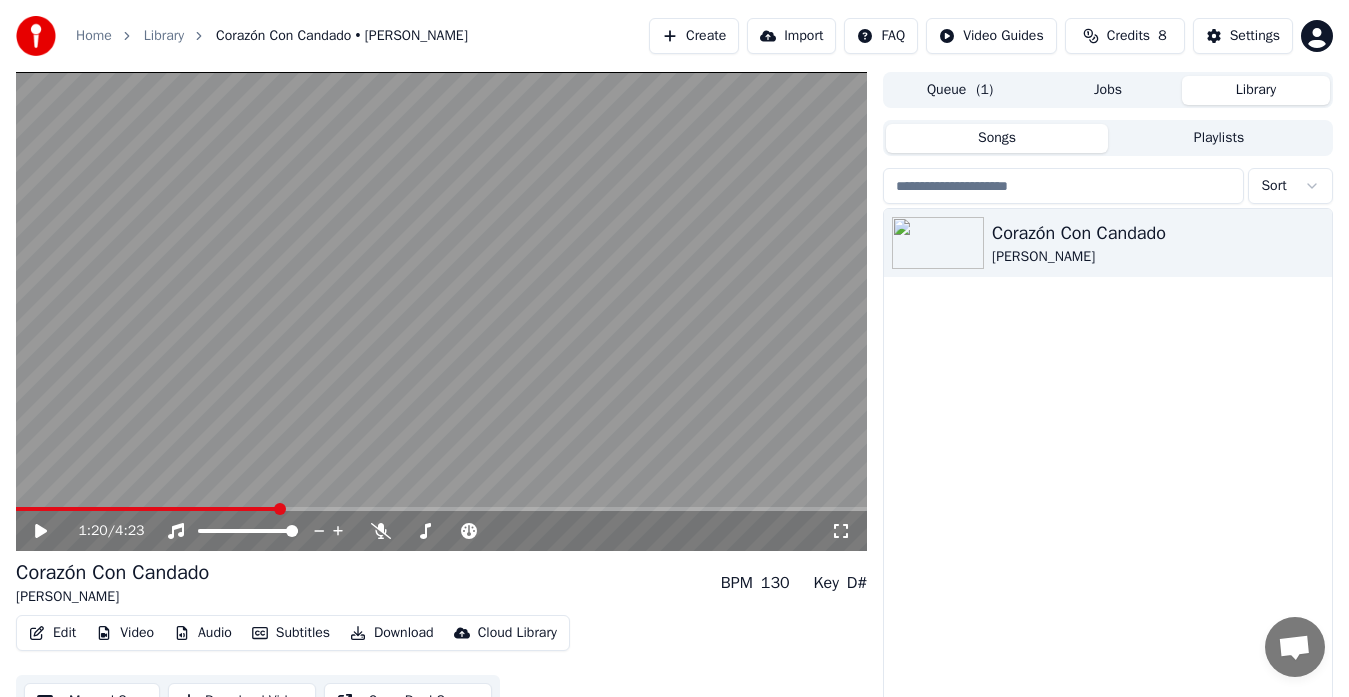 click at bounding box center [441, 311] 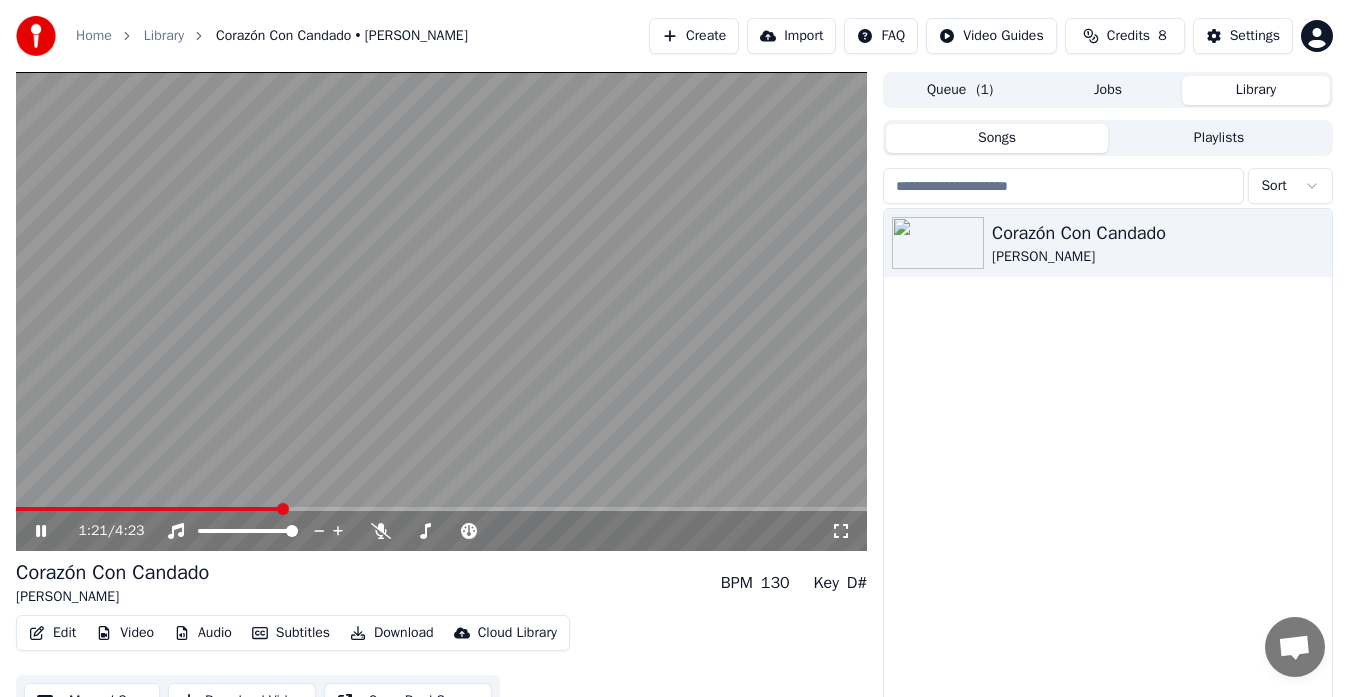 click on "1:21  /  4:23" at bounding box center [441, 531] 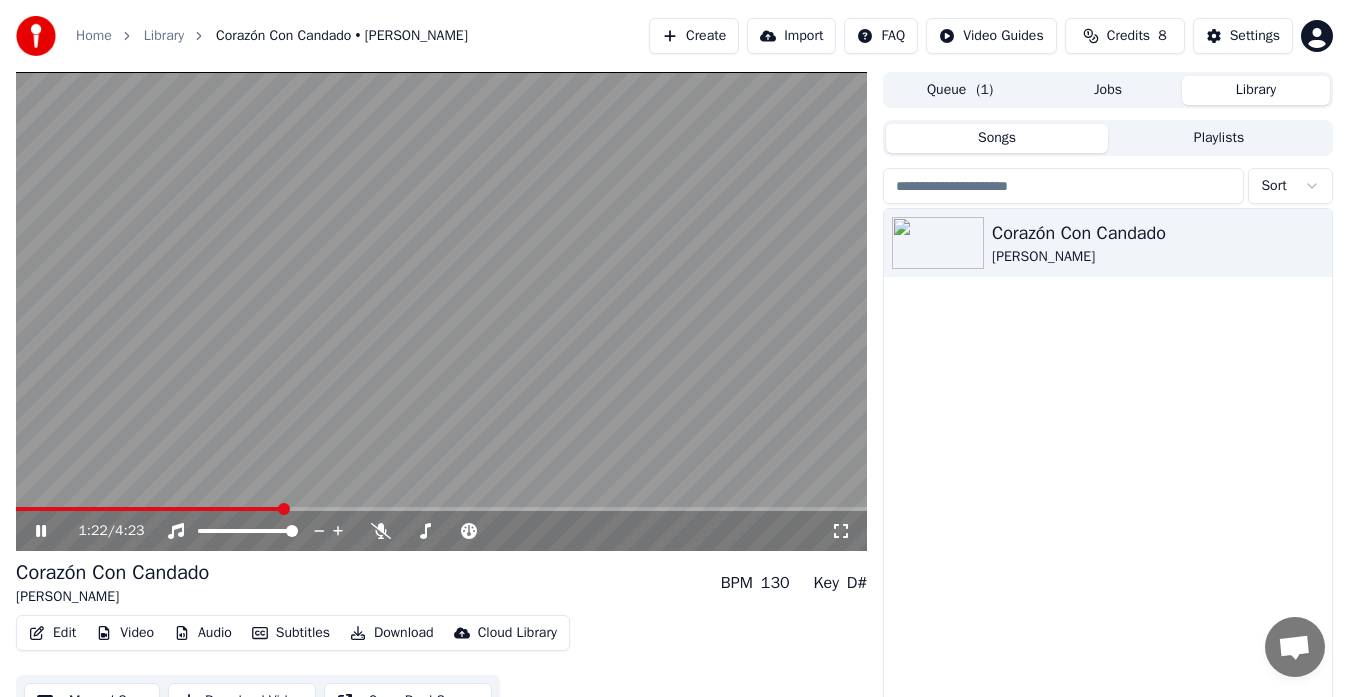 click at bounding box center [149, 509] 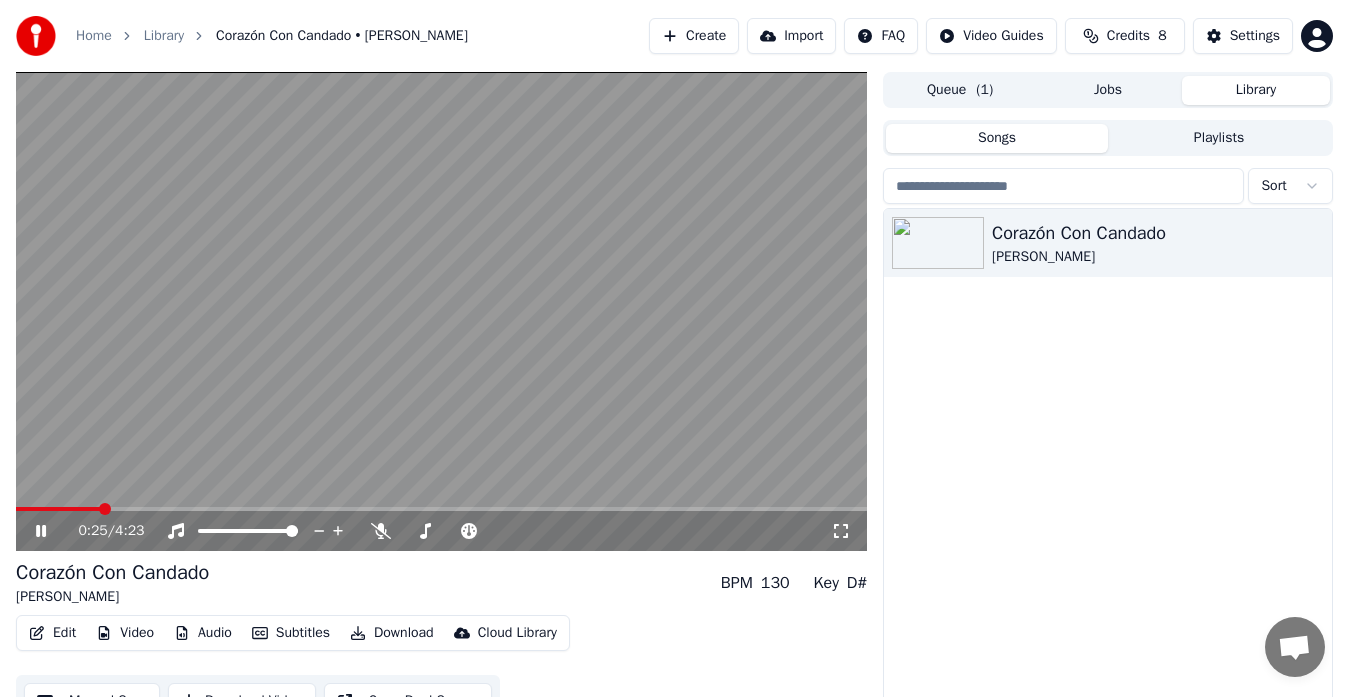click at bounding box center (441, 509) 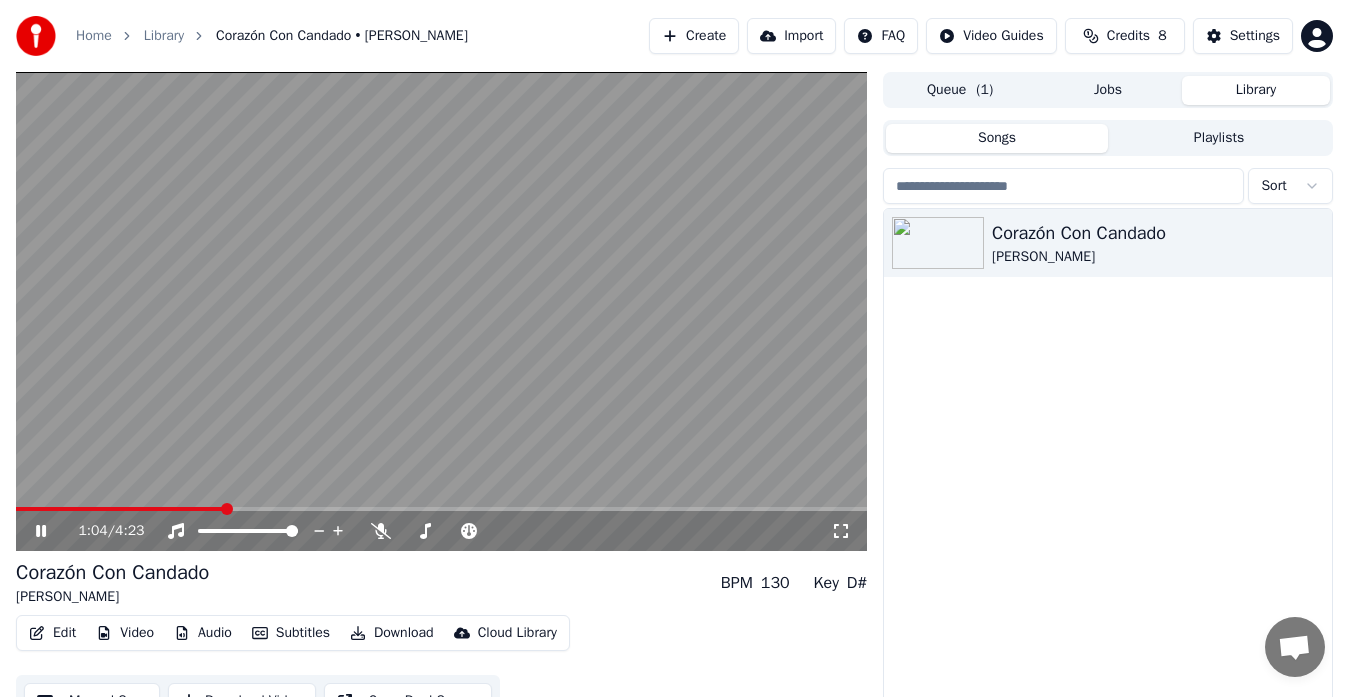 click on "Audio" at bounding box center [203, 633] 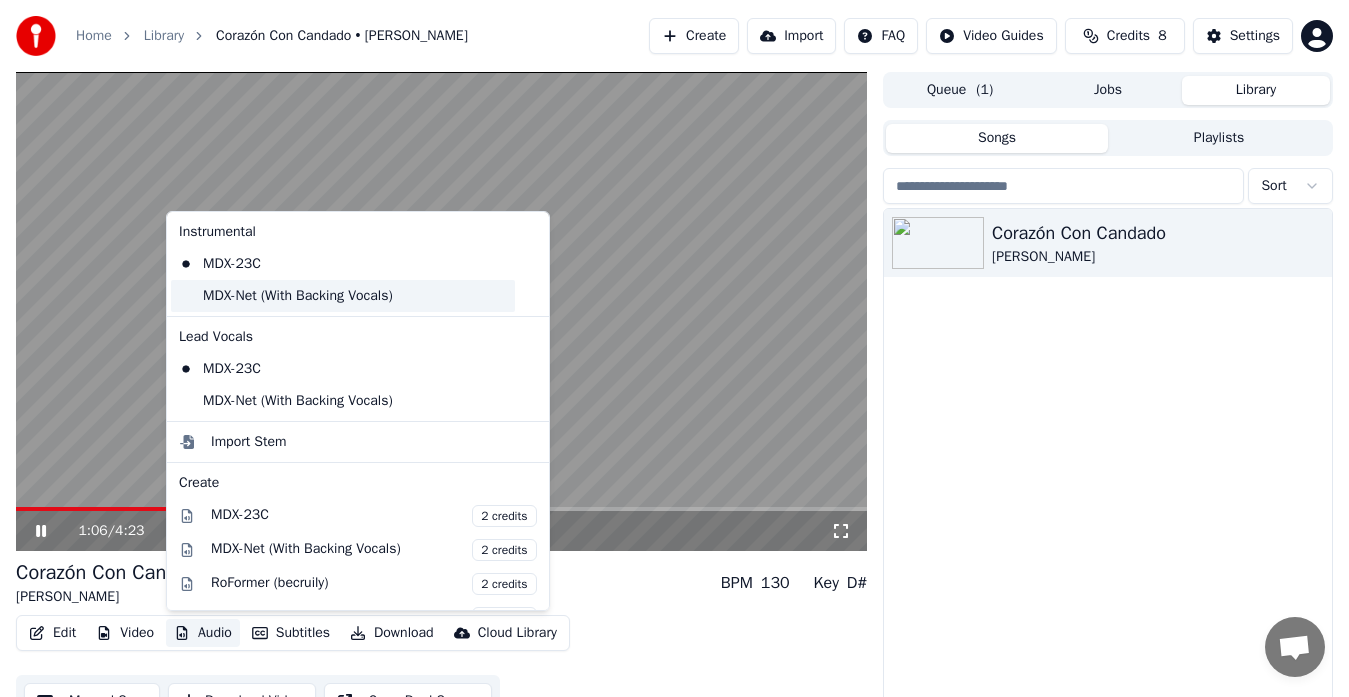 click on "MDX-Net (With Backing Vocals)" at bounding box center (343, 296) 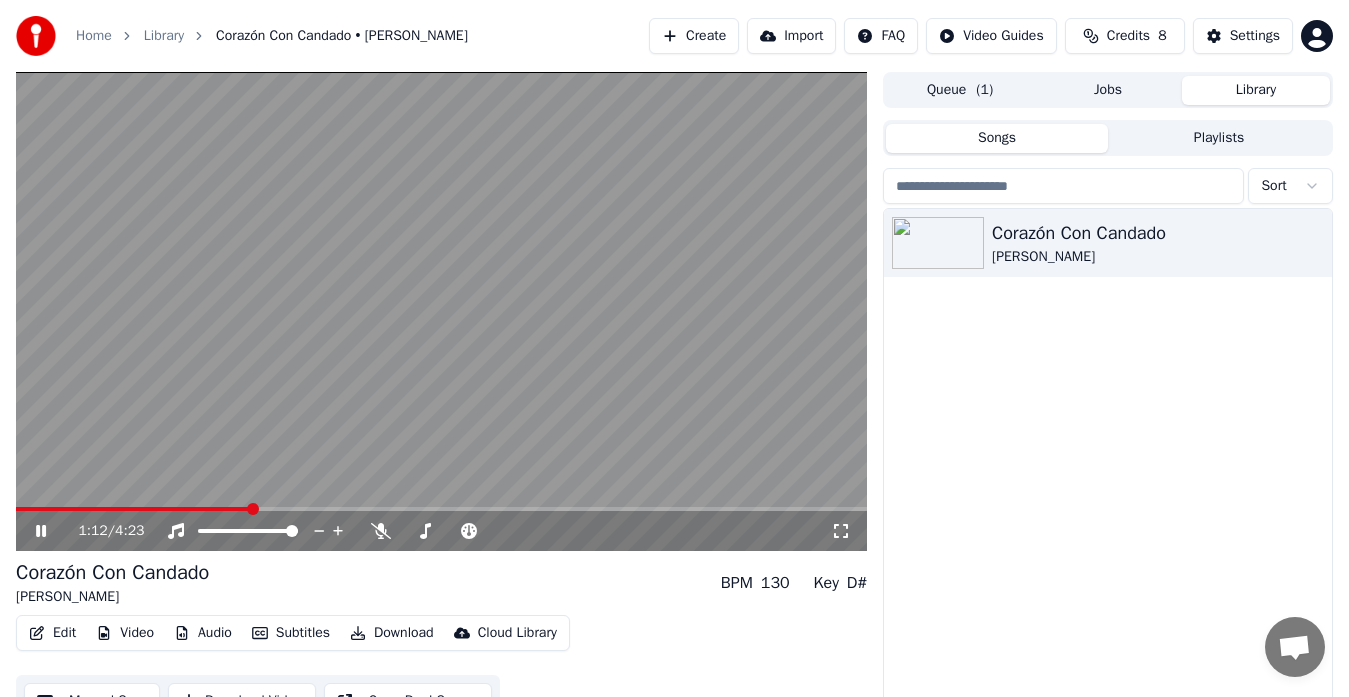 click on "Audio" at bounding box center (203, 633) 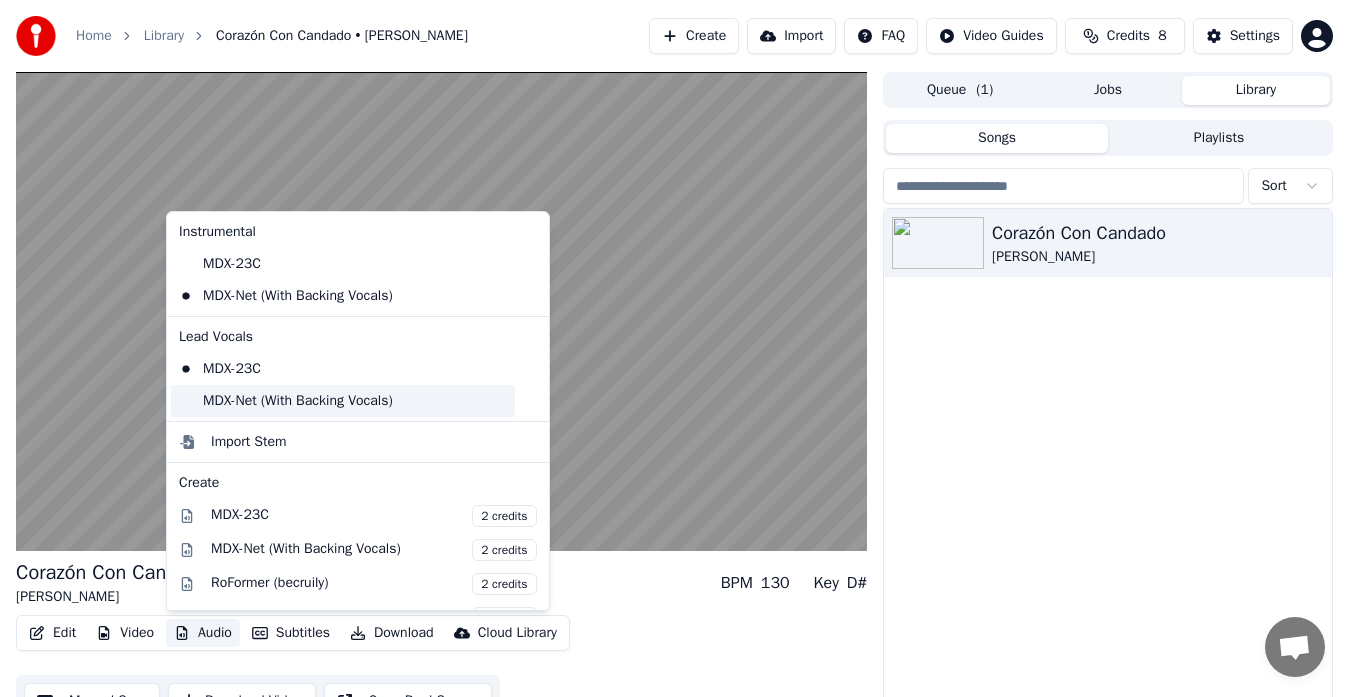 click on "MDX-Net (With Backing Vocals)" at bounding box center (343, 401) 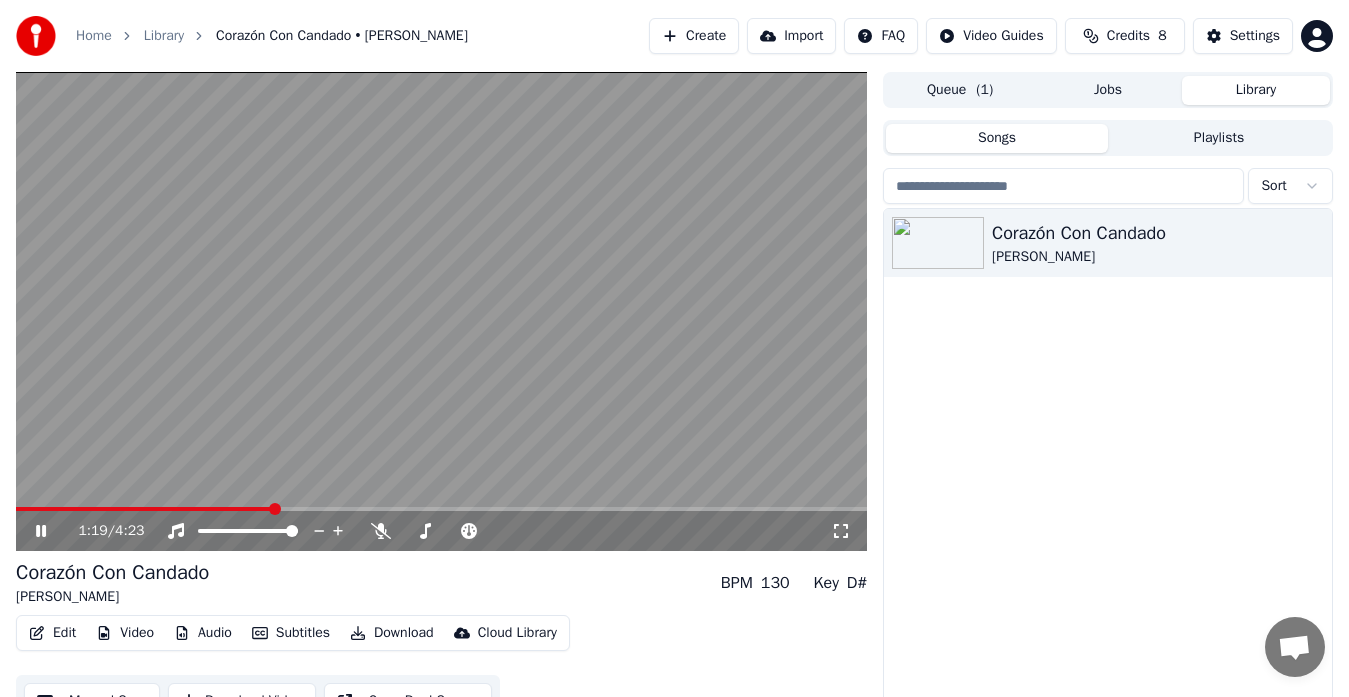 click on "1:19  /  4:23" at bounding box center (441, 531) 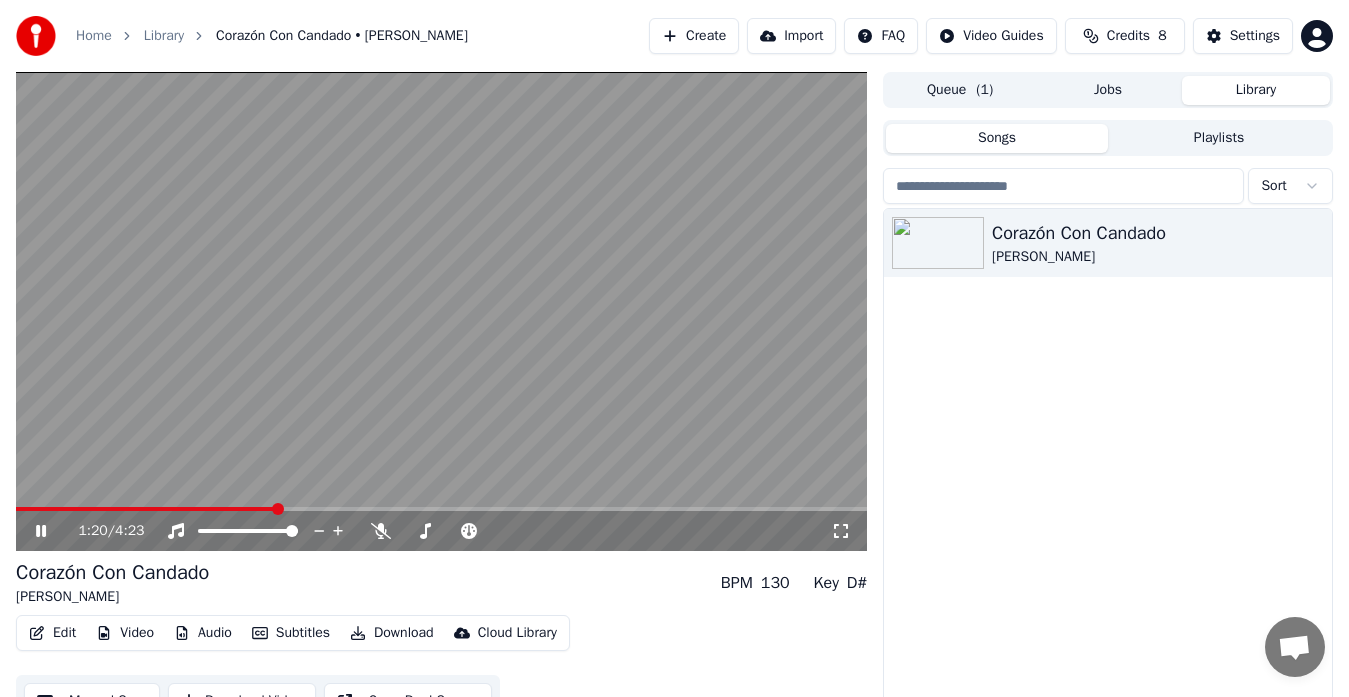 click at bounding box center [146, 509] 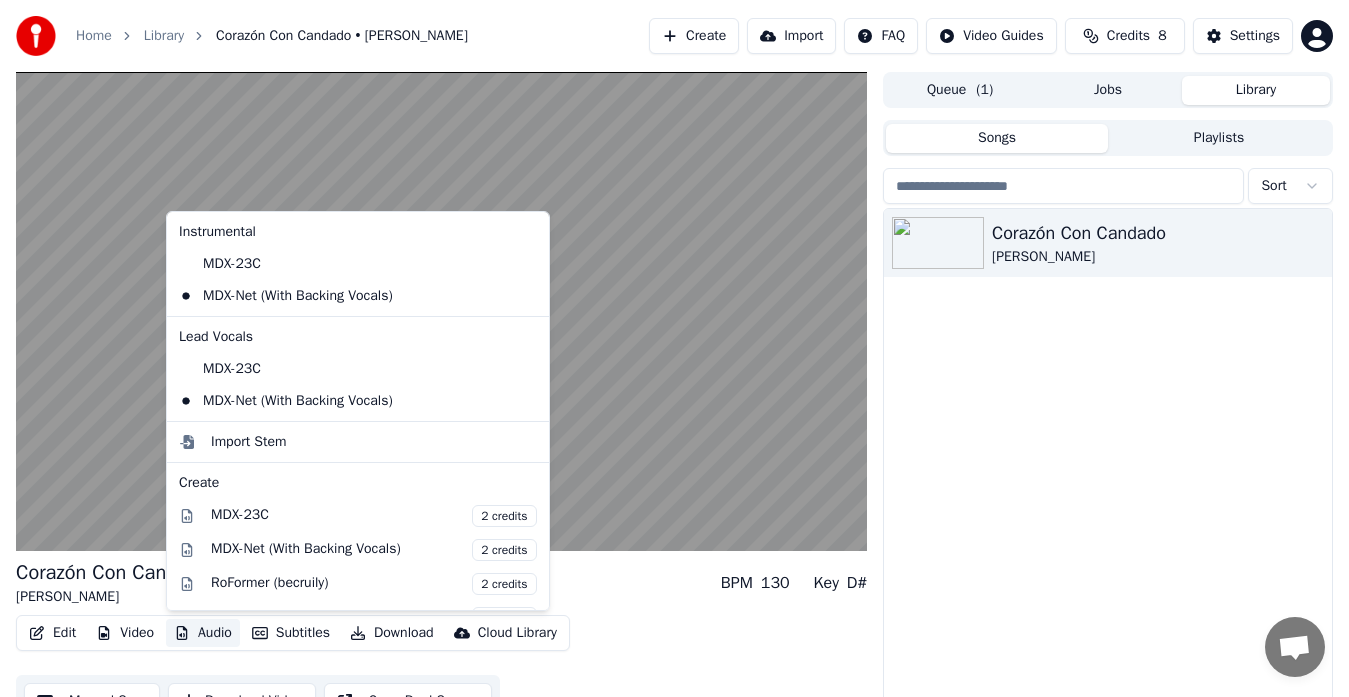 click on "Audio" at bounding box center (203, 633) 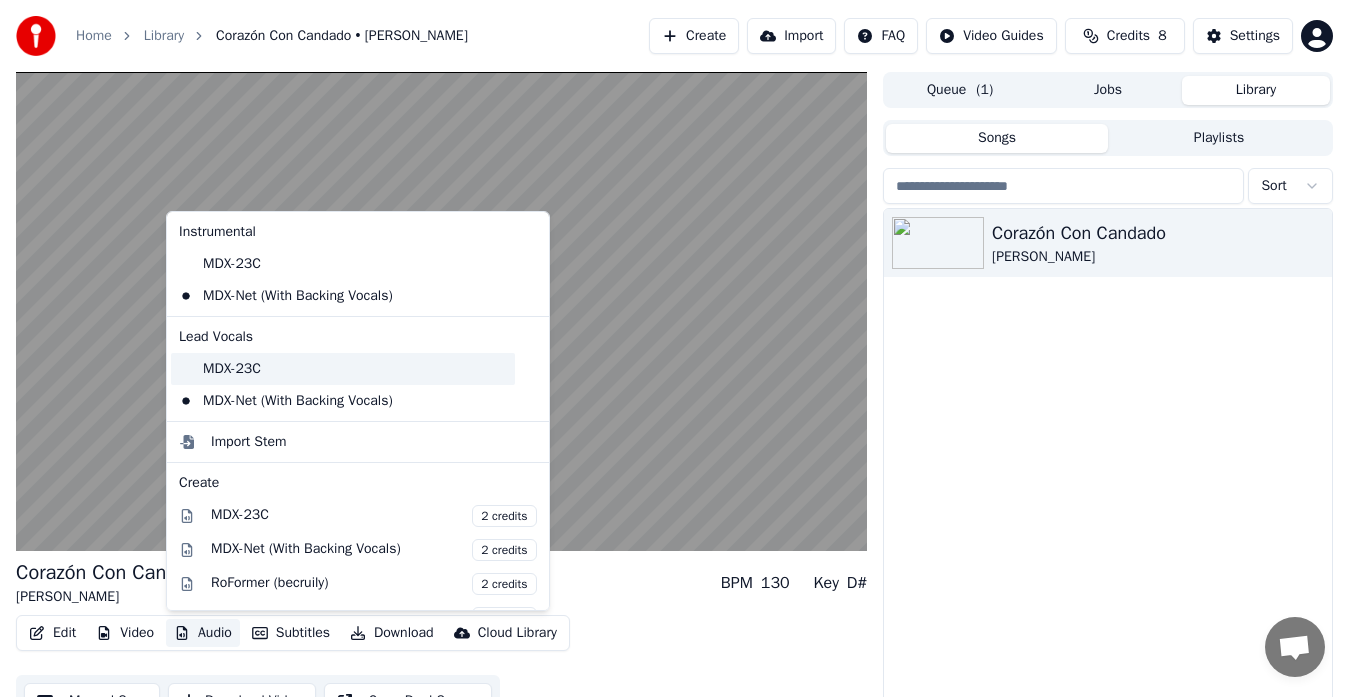 click on "MDX-23C" at bounding box center [343, 369] 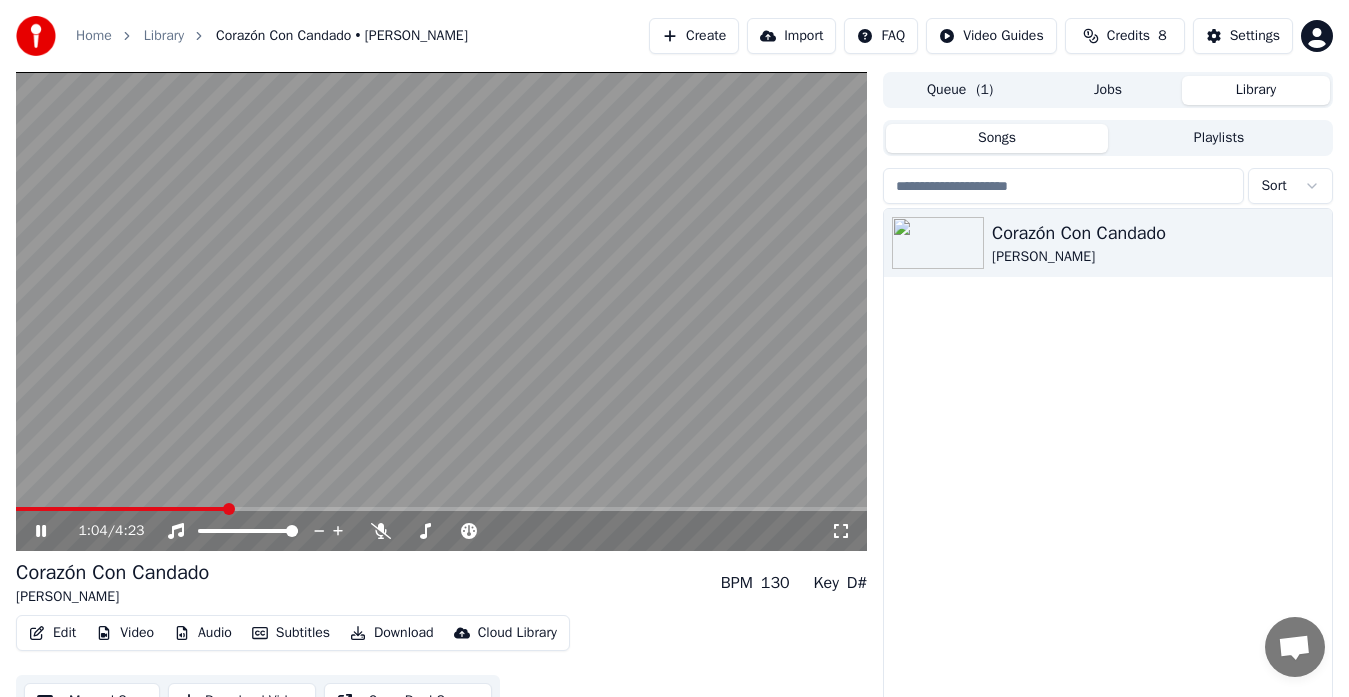 click 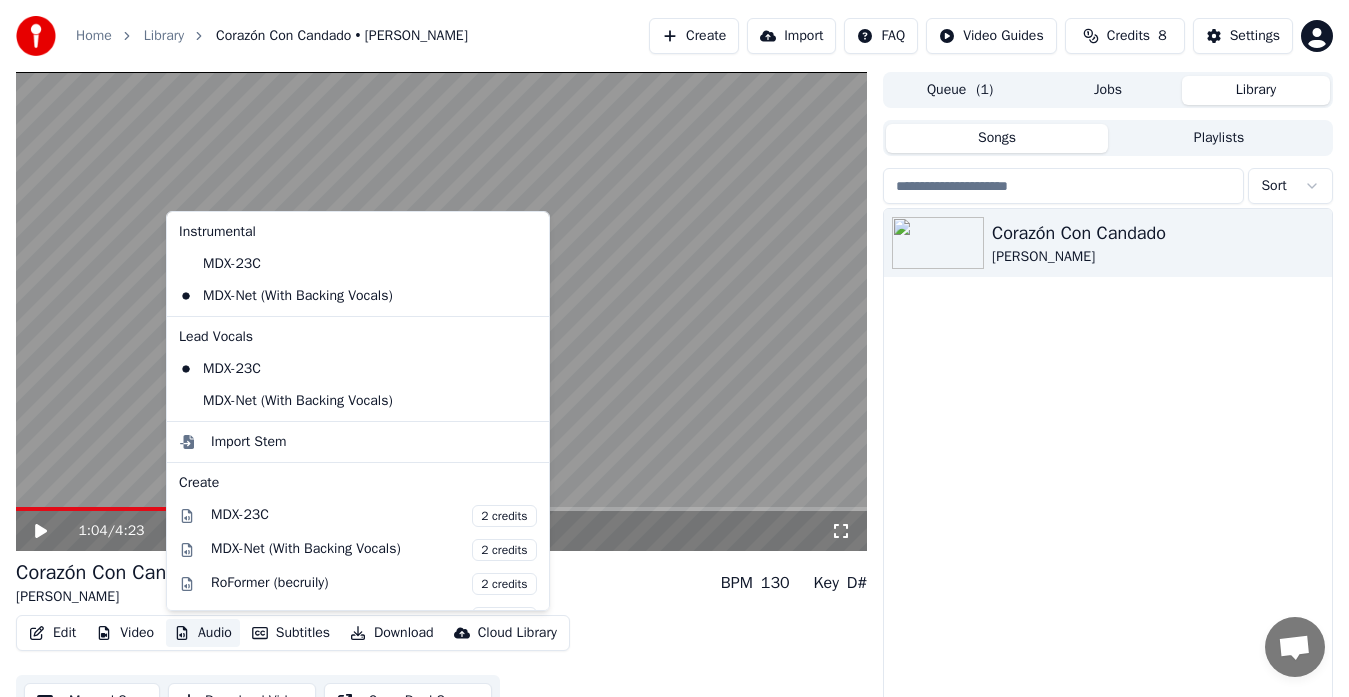 click on "Audio" at bounding box center (203, 633) 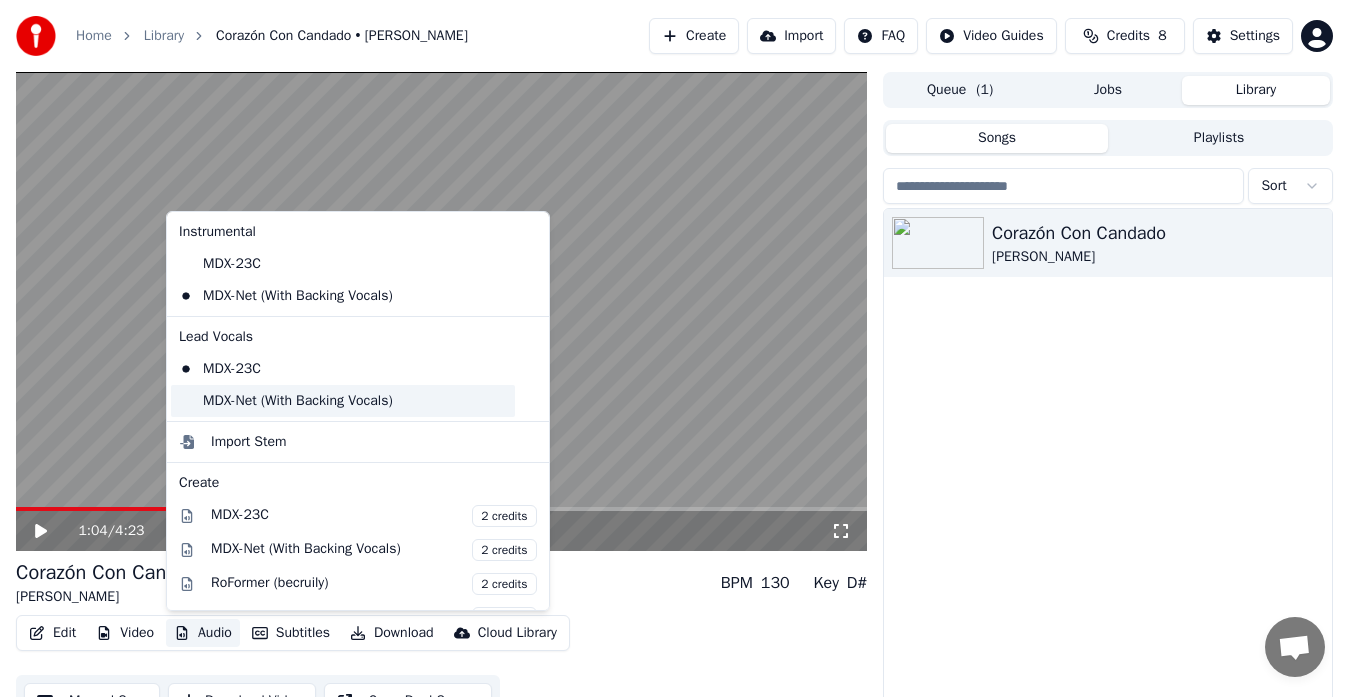 click on "MDX-Net (With Backing Vocals)" at bounding box center [343, 401] 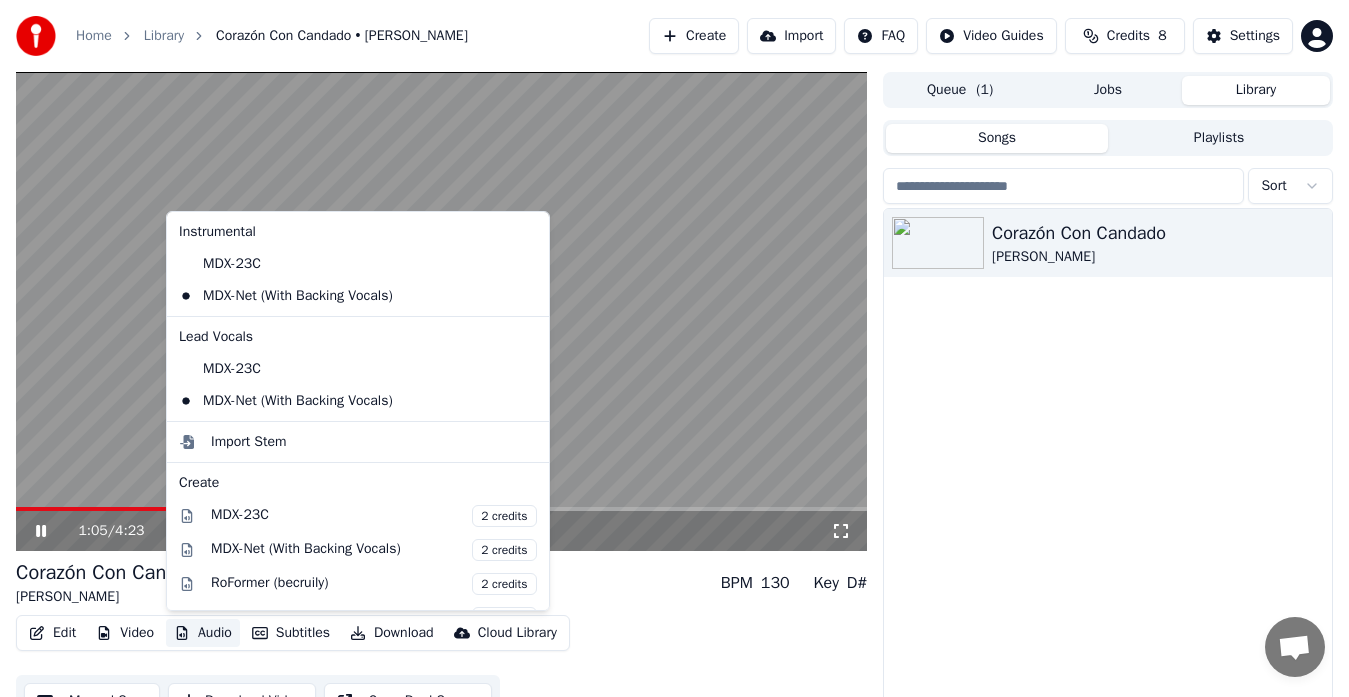 click on "Audio" at bounding box center (203, 633) 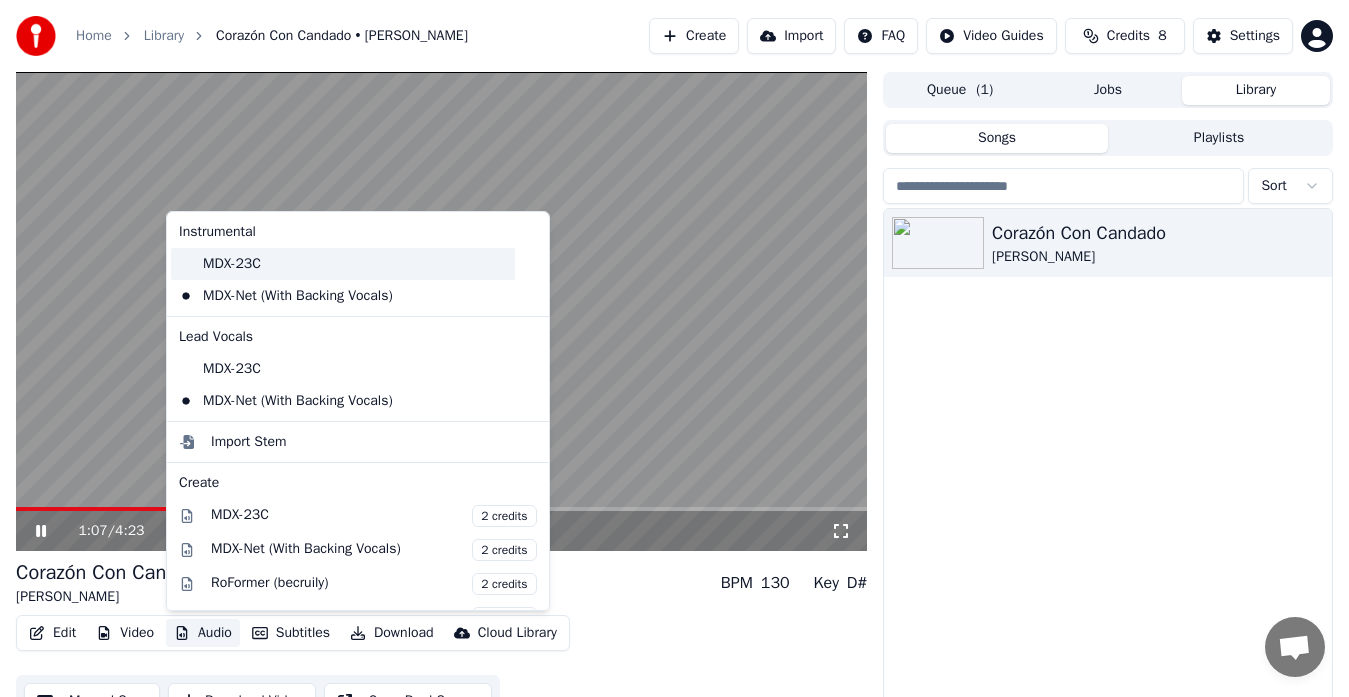 drag, startPoint x: 223, startPoint y: 271, endPoint x: 225, endPoint y: 287, distance: 16.124516 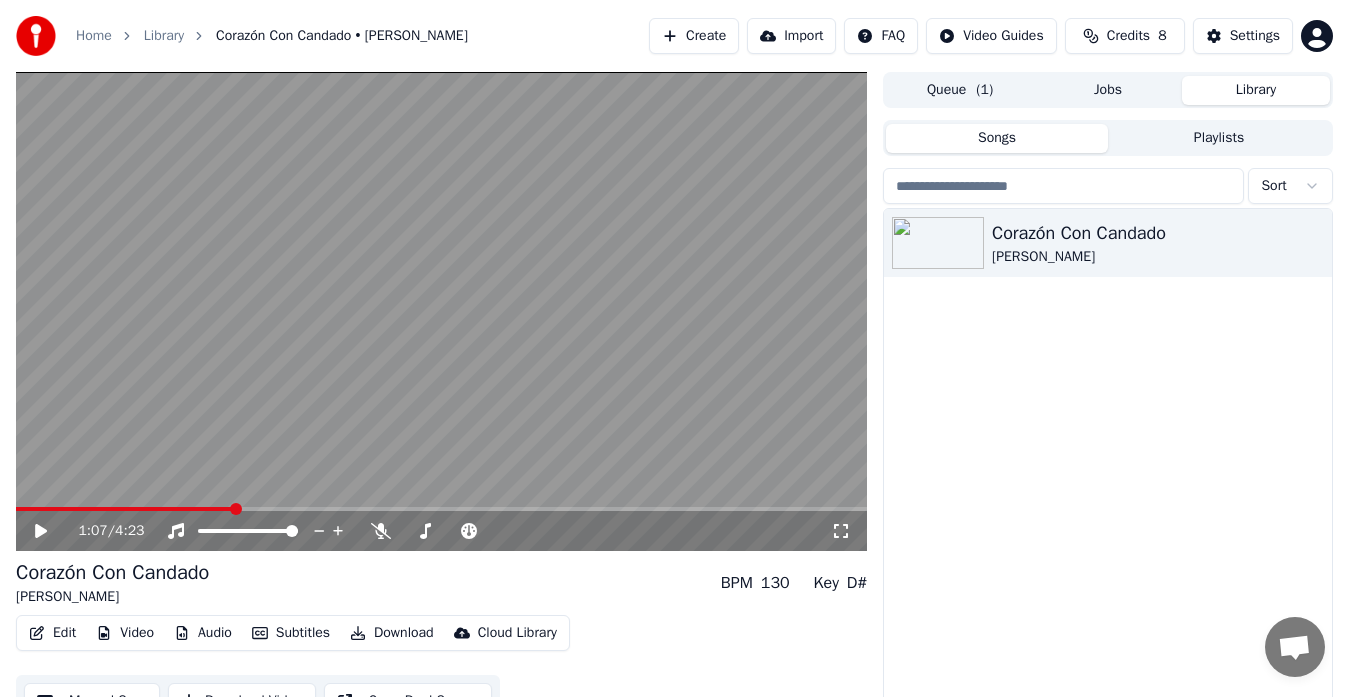 click 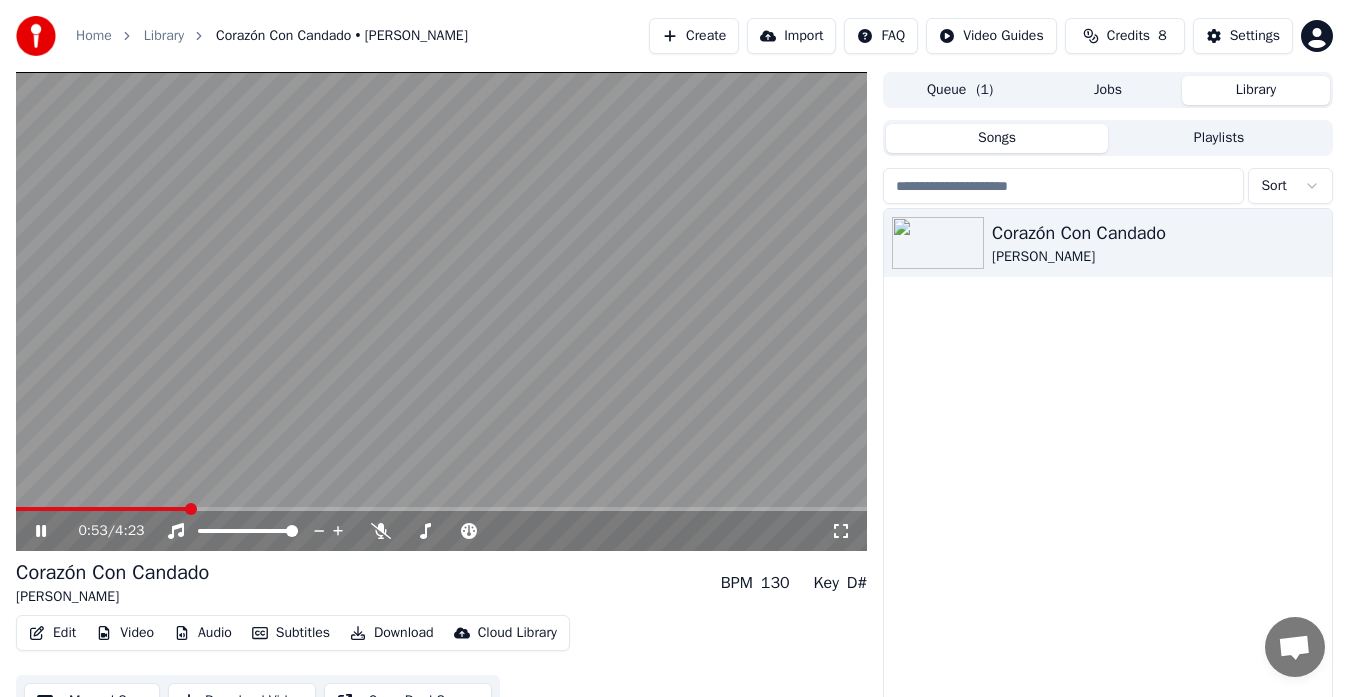 click at bounding box center [102, 509] 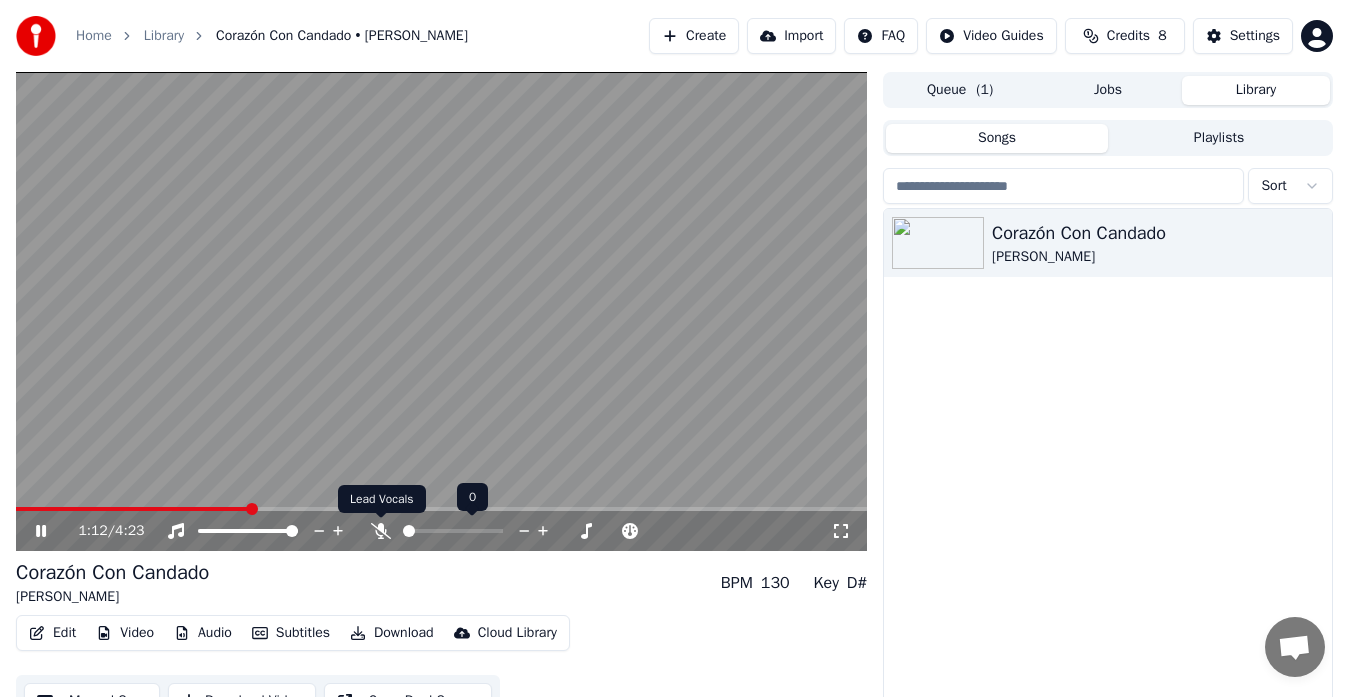 click 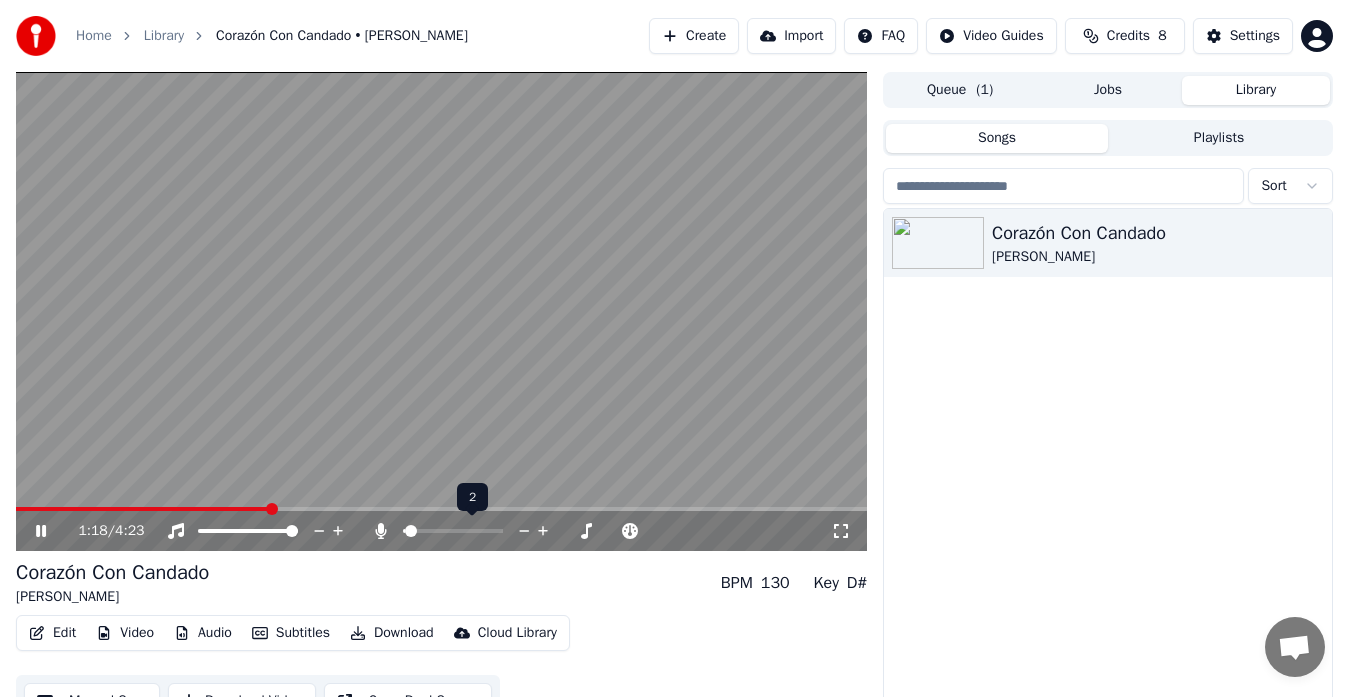 click at bounding box center (411, 531) 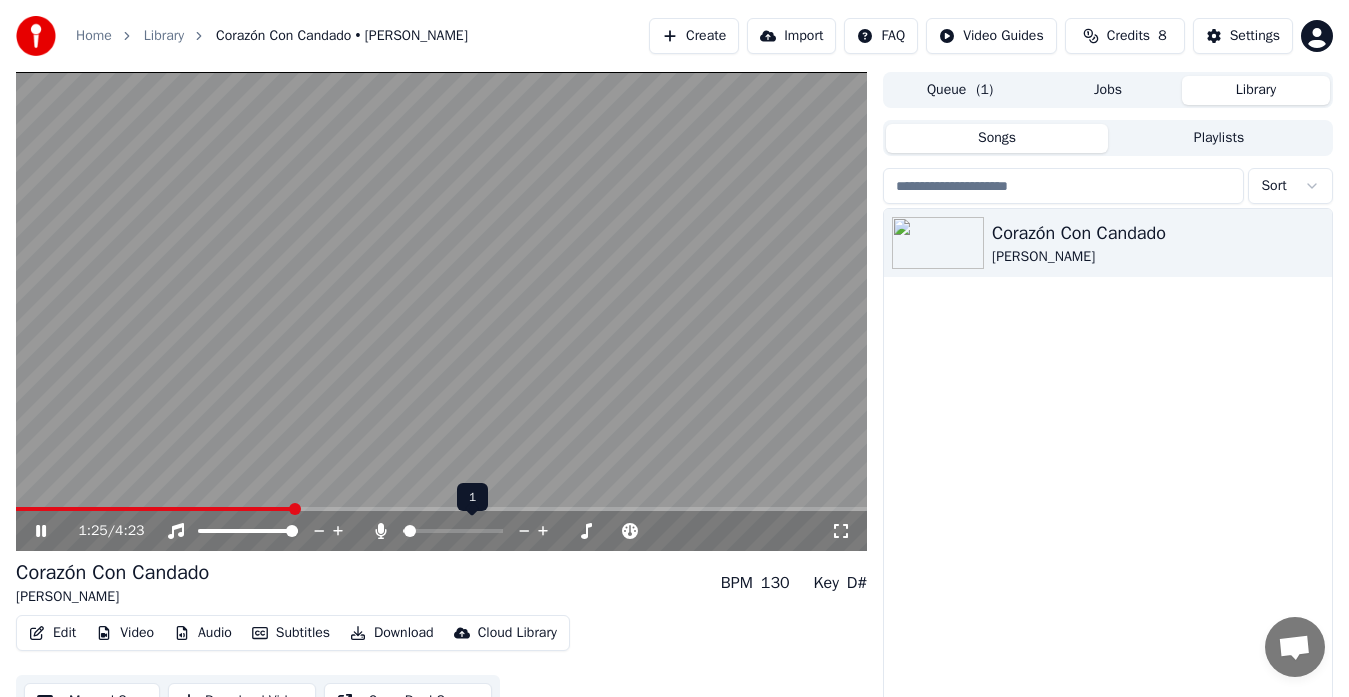 click at bounding box center [410, 531] 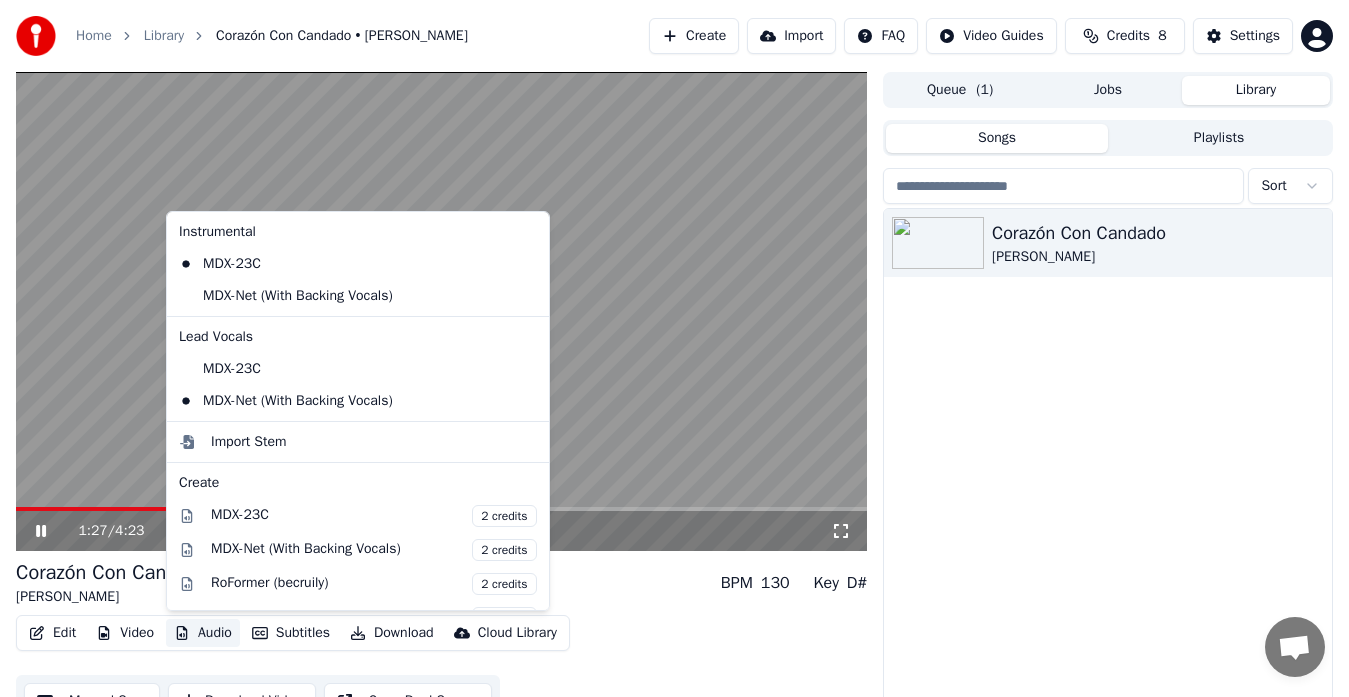 click on "Audio" at bounding box center [203, 633] 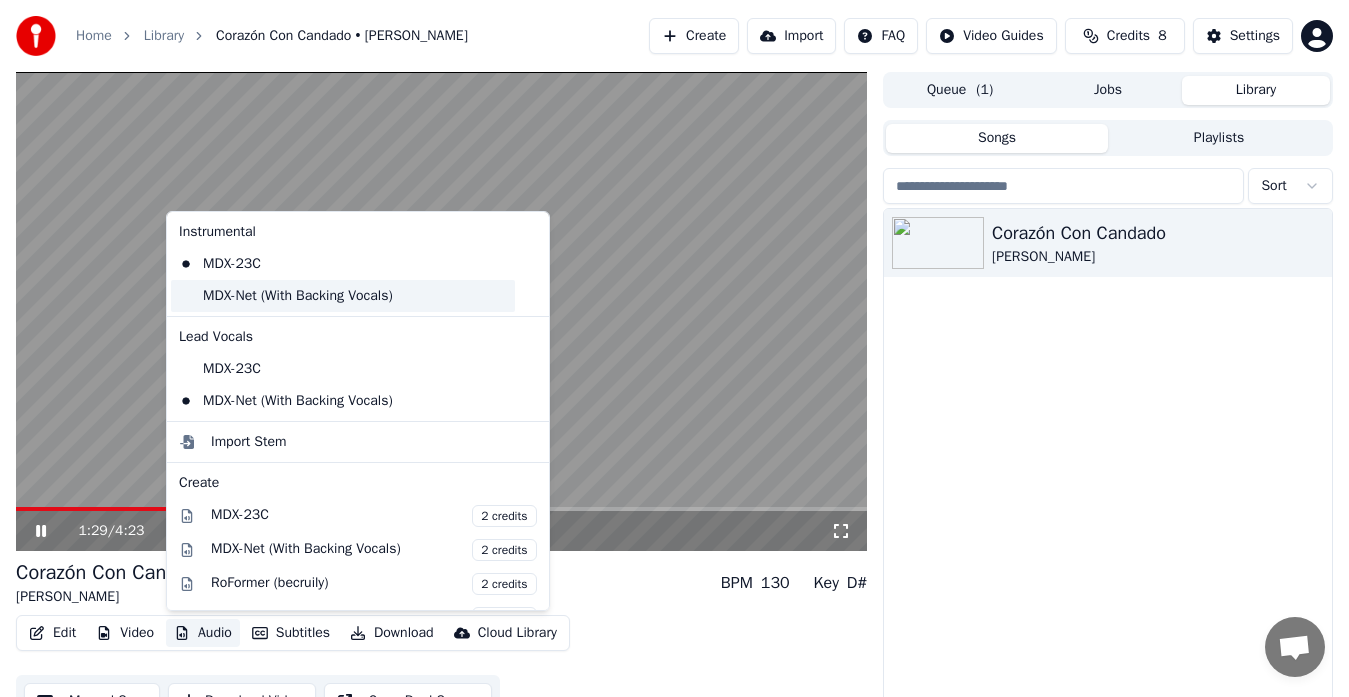 click on "MDX-Net (With Backing Vocals)" at bounding box center [343, 296] 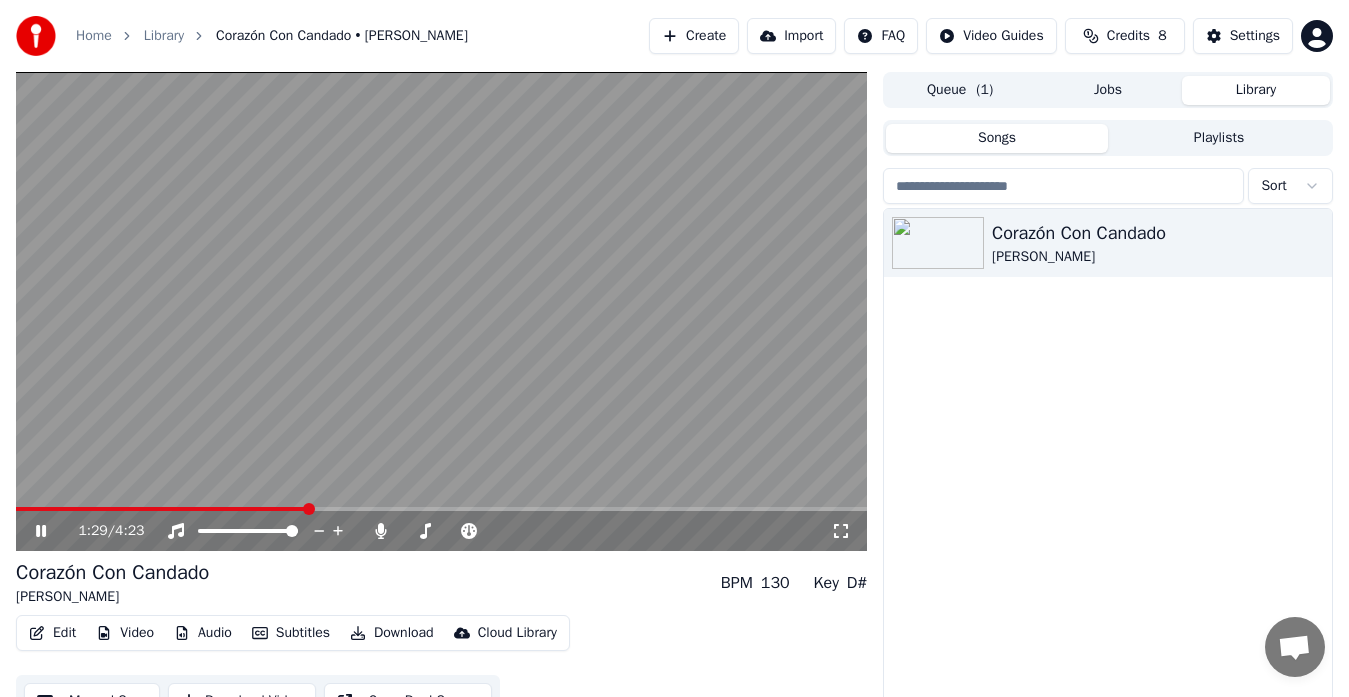 click 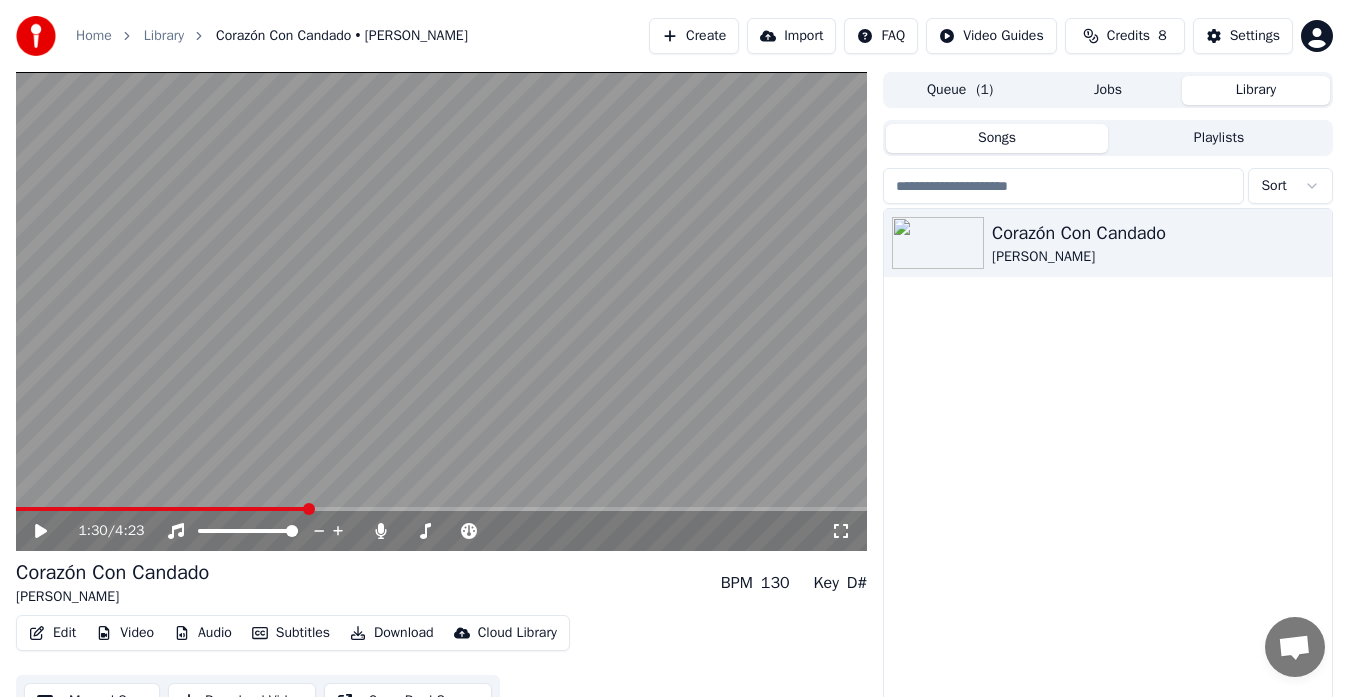 click at bounding box center [161, 509] 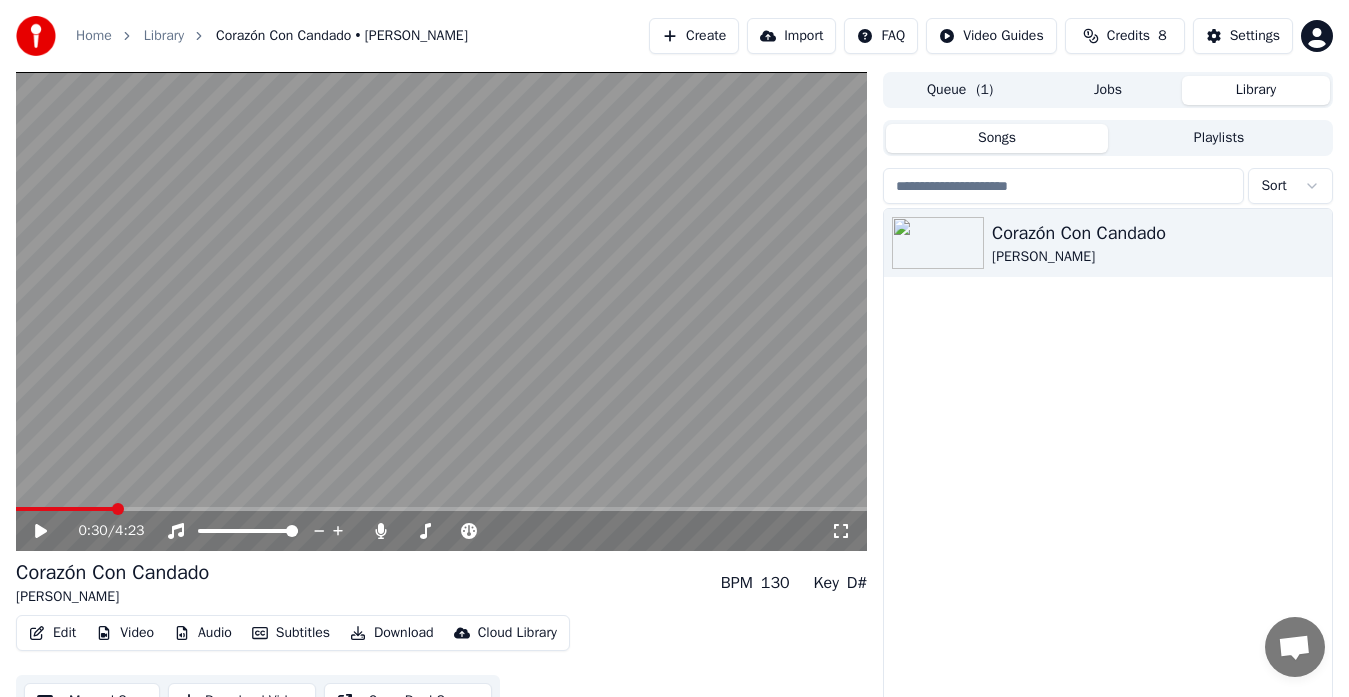 click on "0:30  /  4:23" at bounding box center (441, 531) 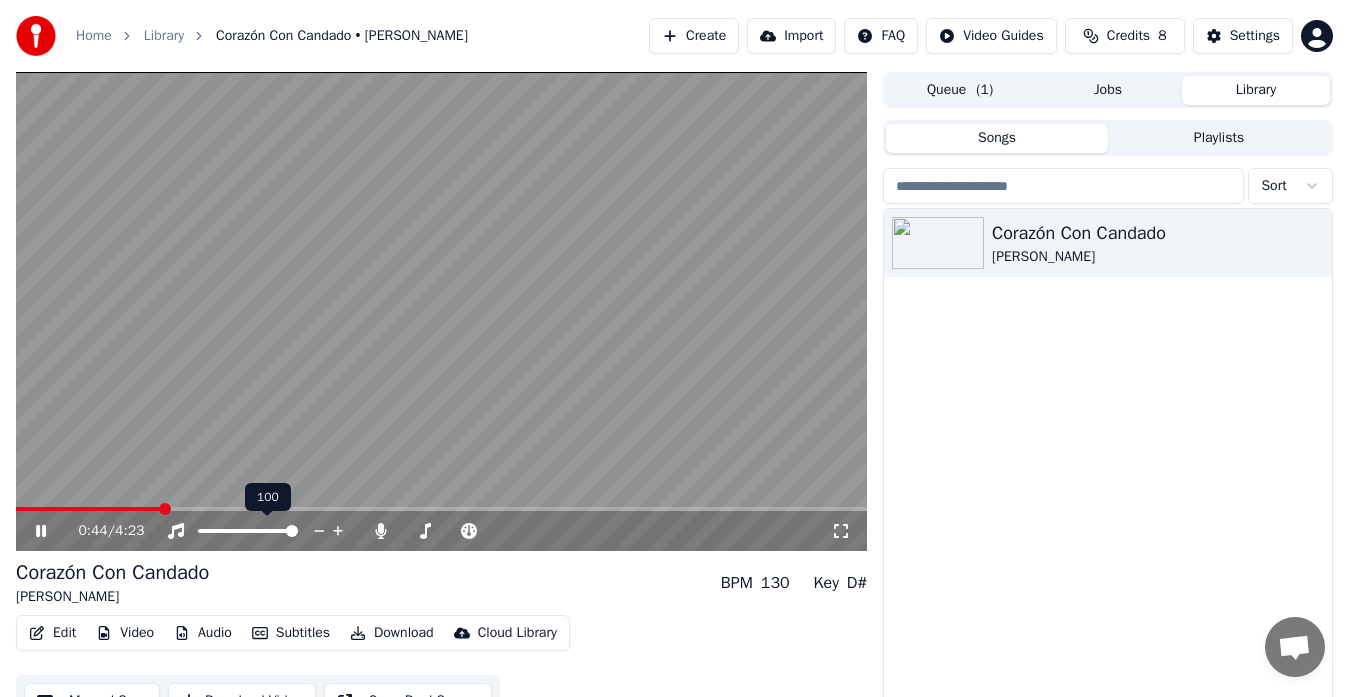 click 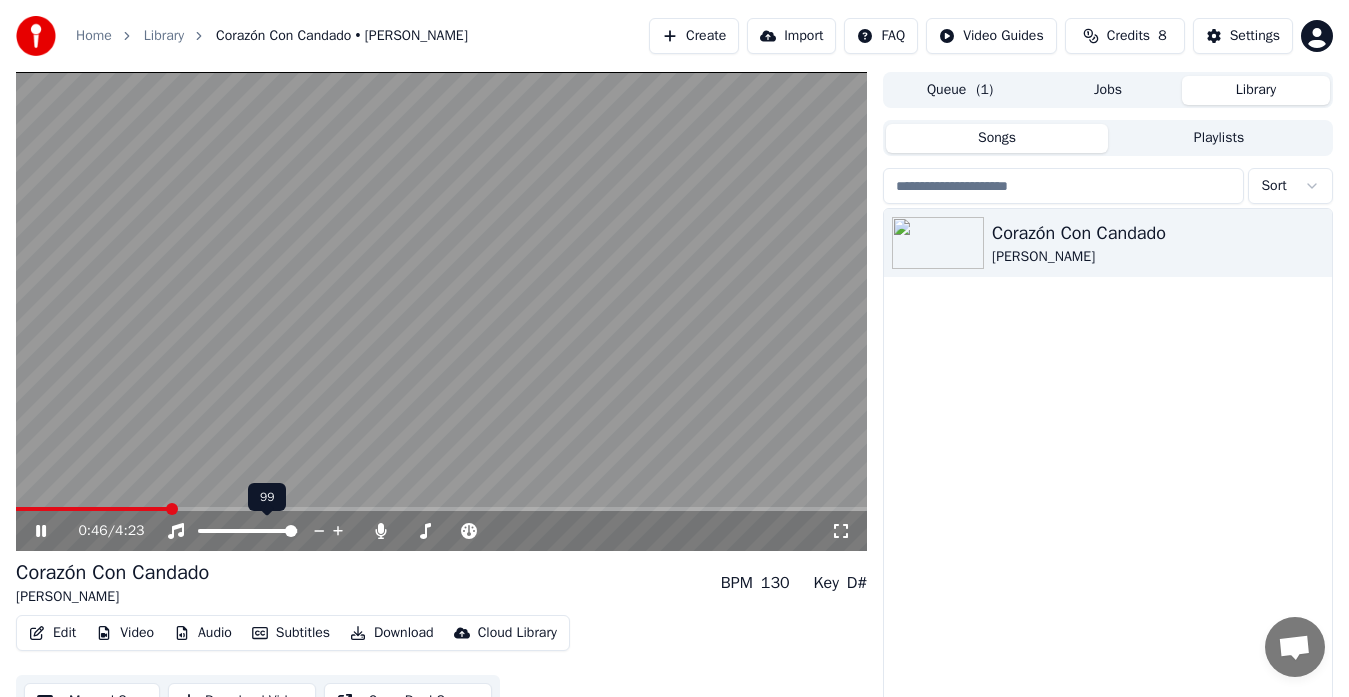 click 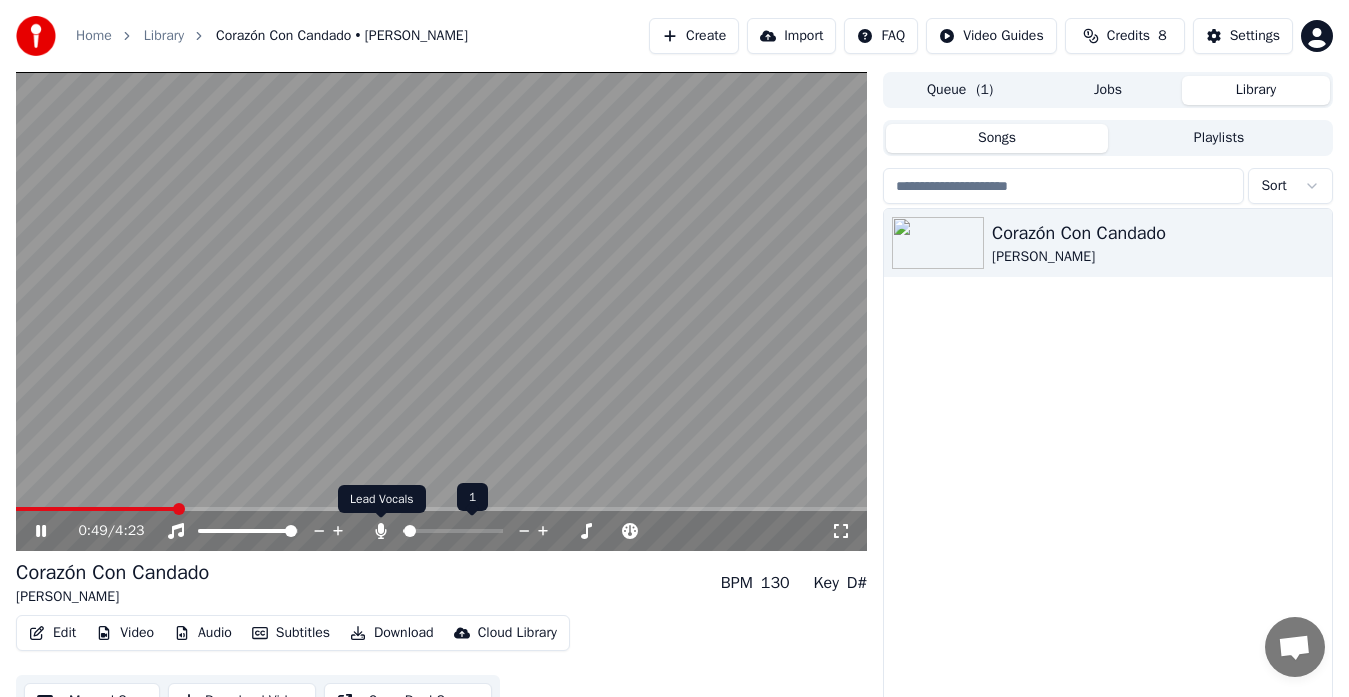 click 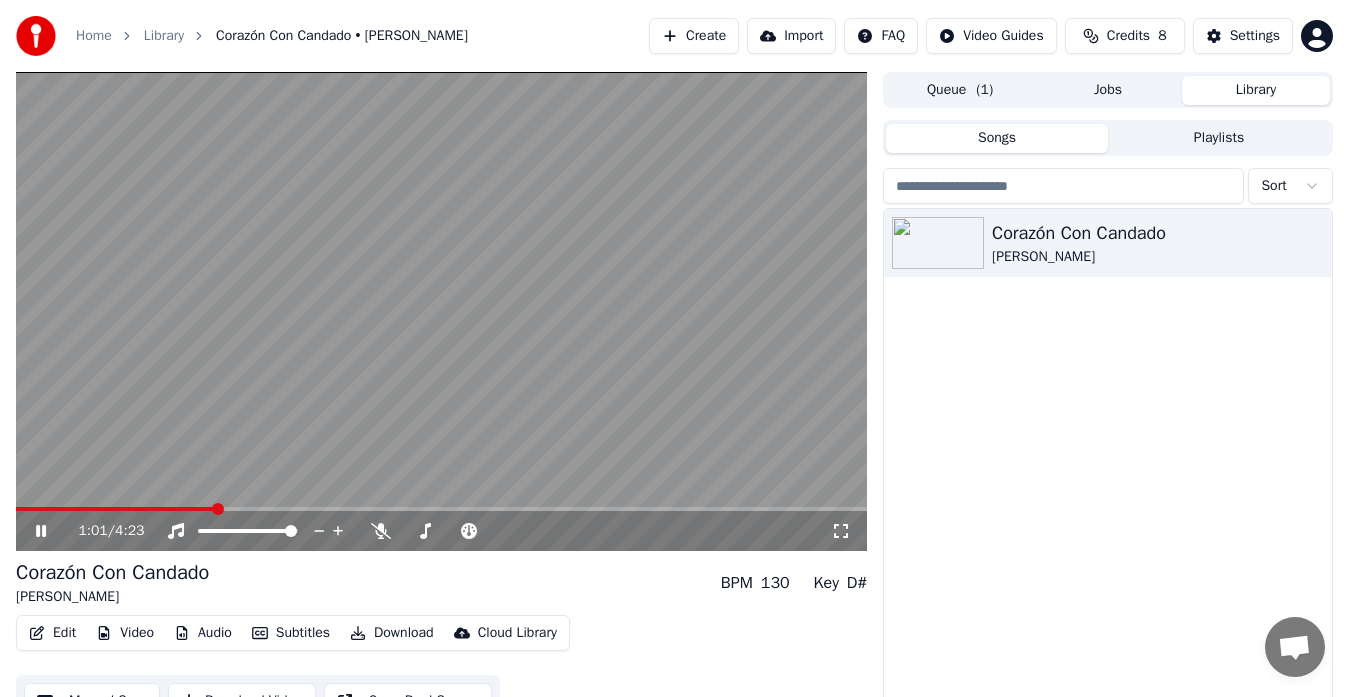 click 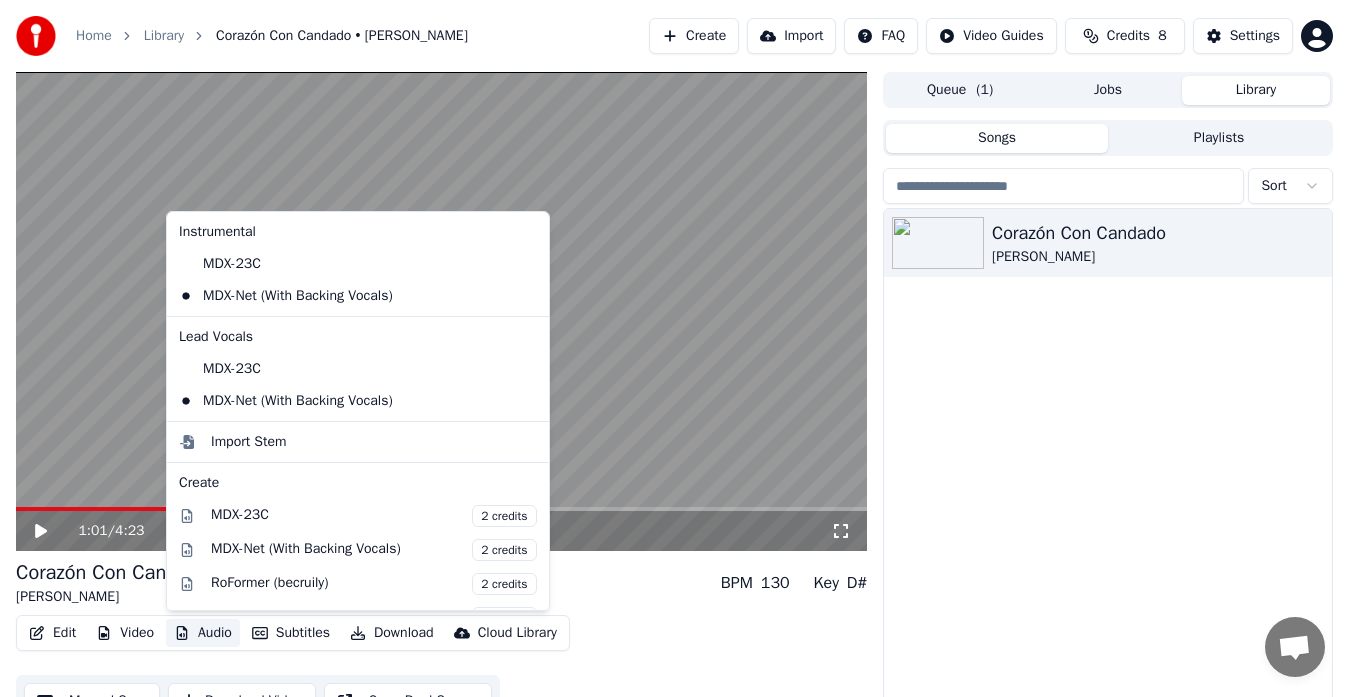 click on "Audio" at bounding box center (203, 633) 